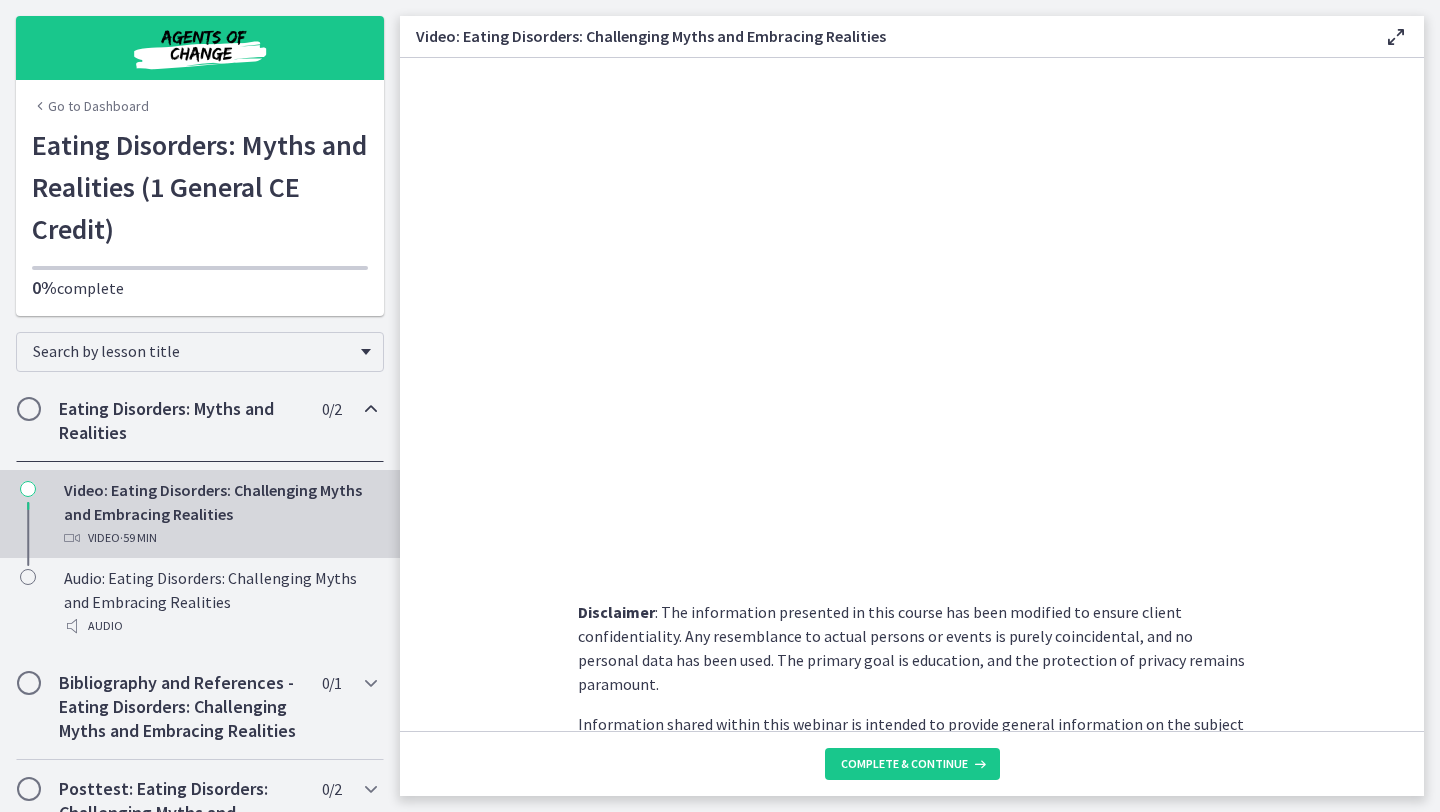 scroll, scrollTop: 0, scrollLeft: 0, axis: both 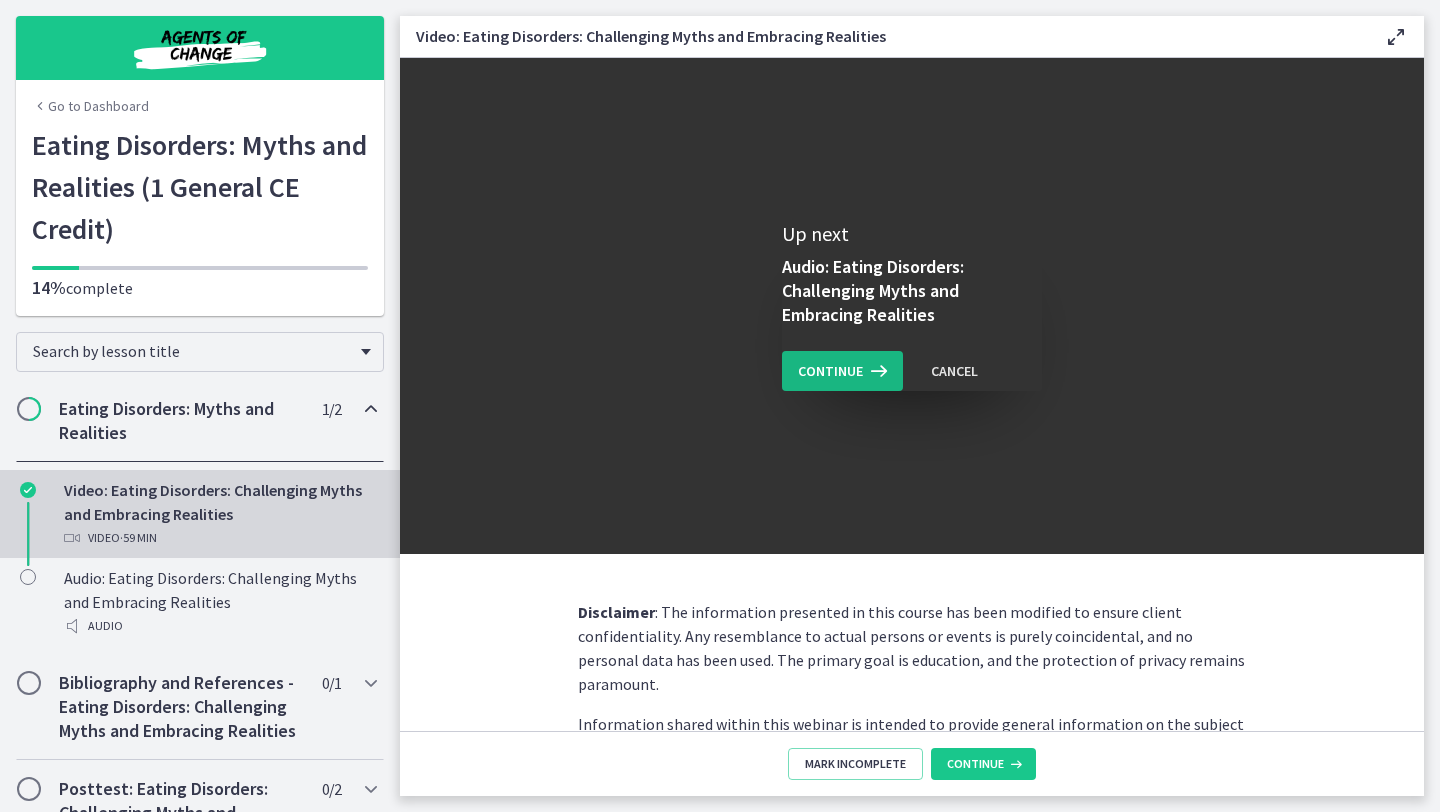 click on "Continue" at bounding box center [842, 371] 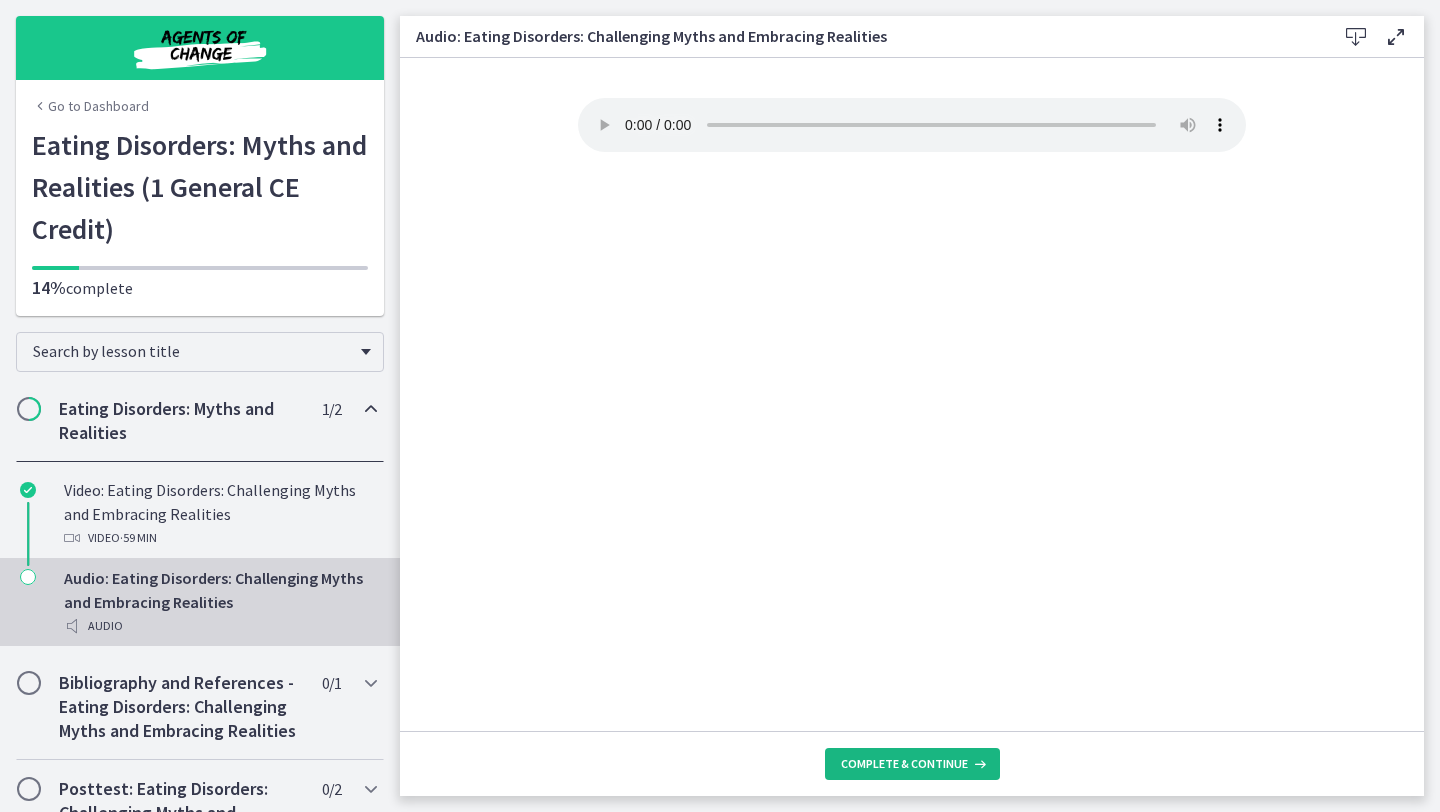 click on "Complete & continue" at bounding box center (904, 764) 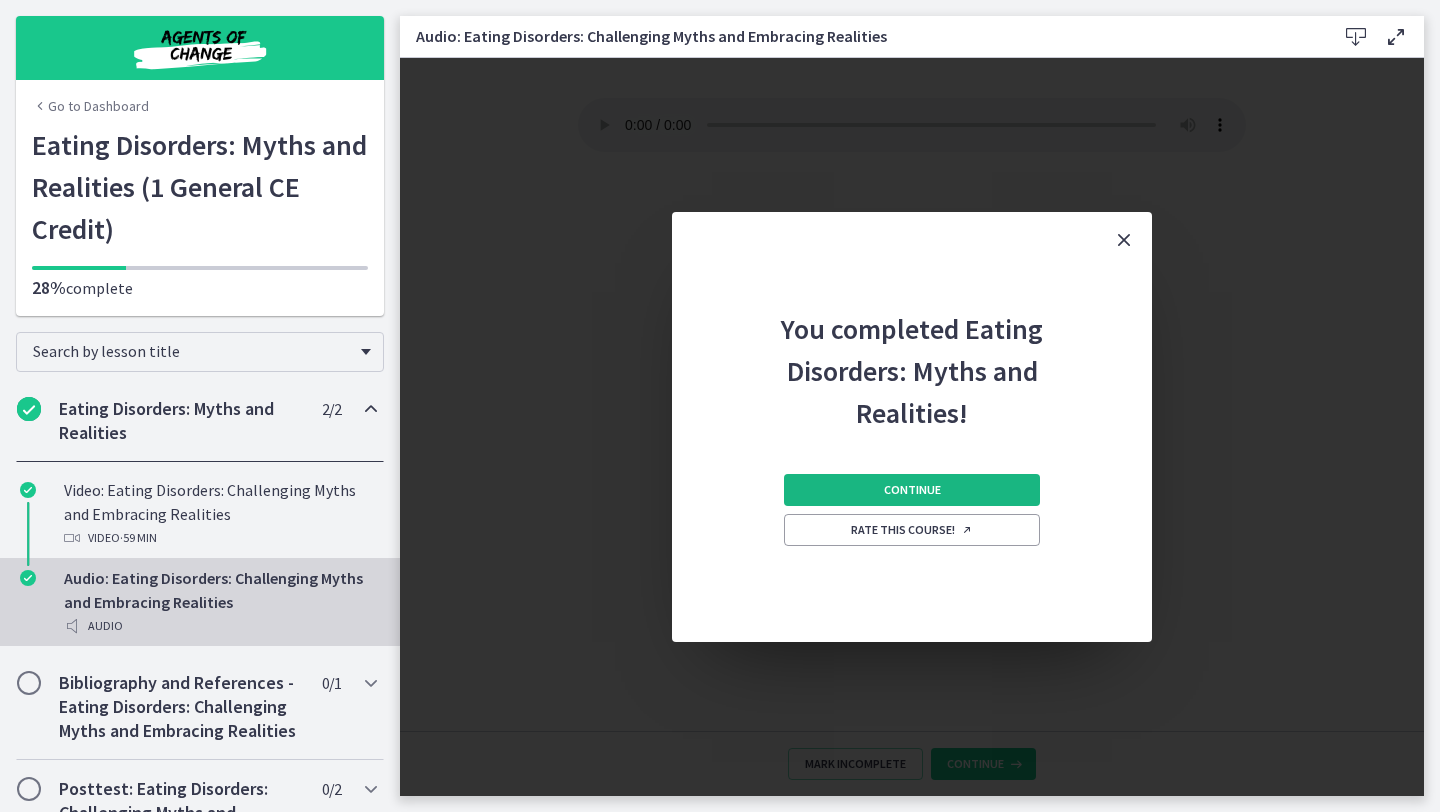 click on "Continue" at bounding box center (912, 490) 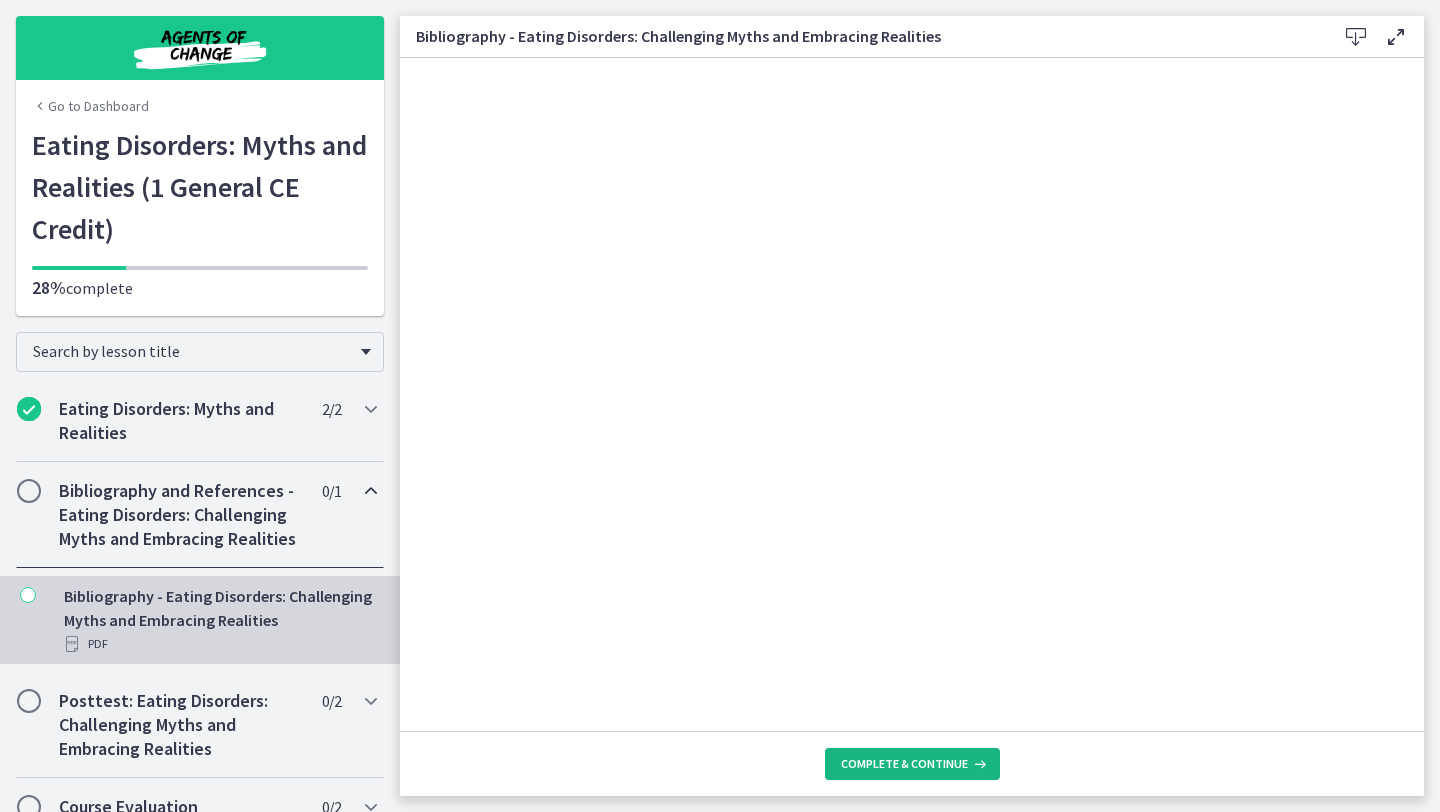 click on "Complete & continue" at bounding box center [904, 764] 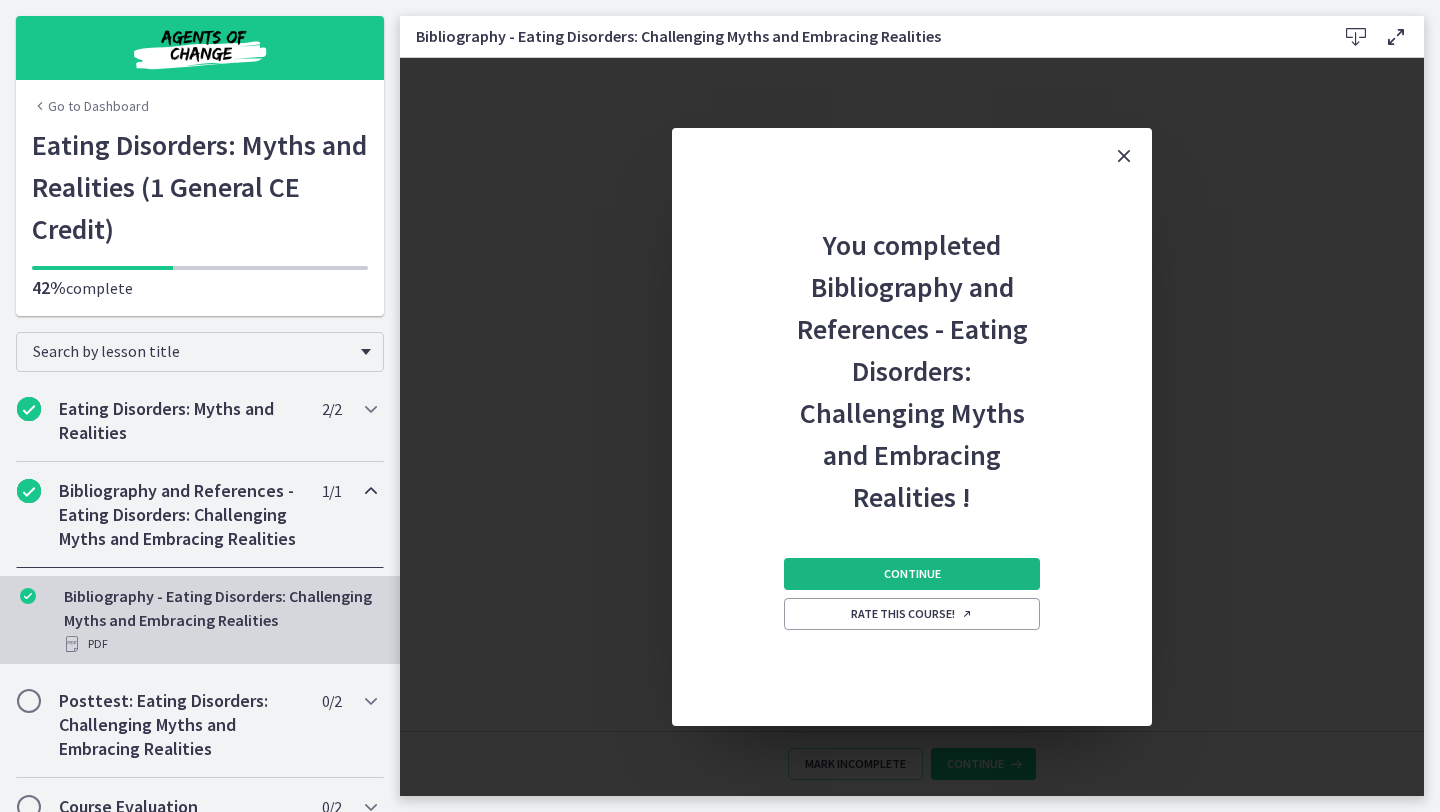click on "Continue" at bounding box center (912, 574) 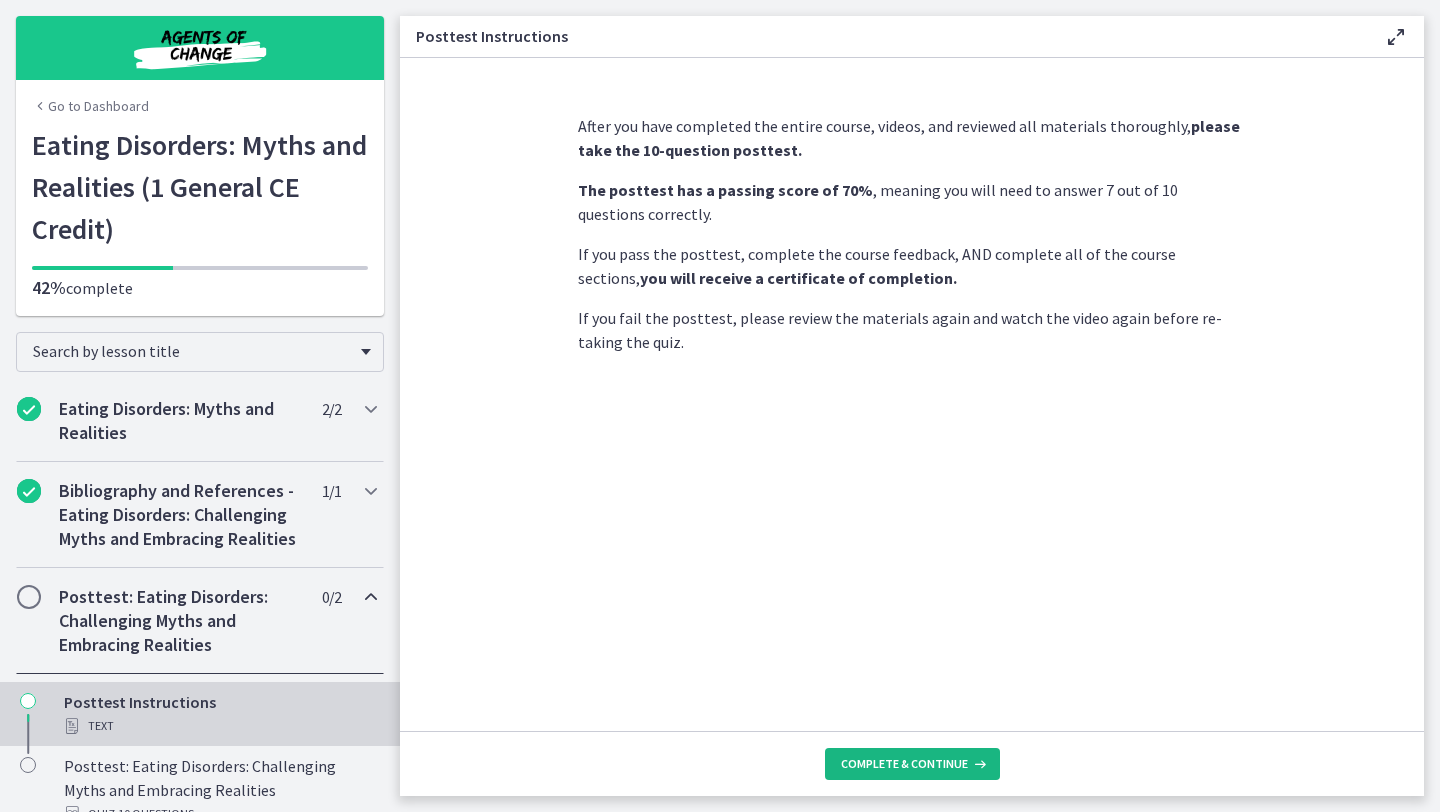 click on "Complete & continue" at bounding box center (904, 764) 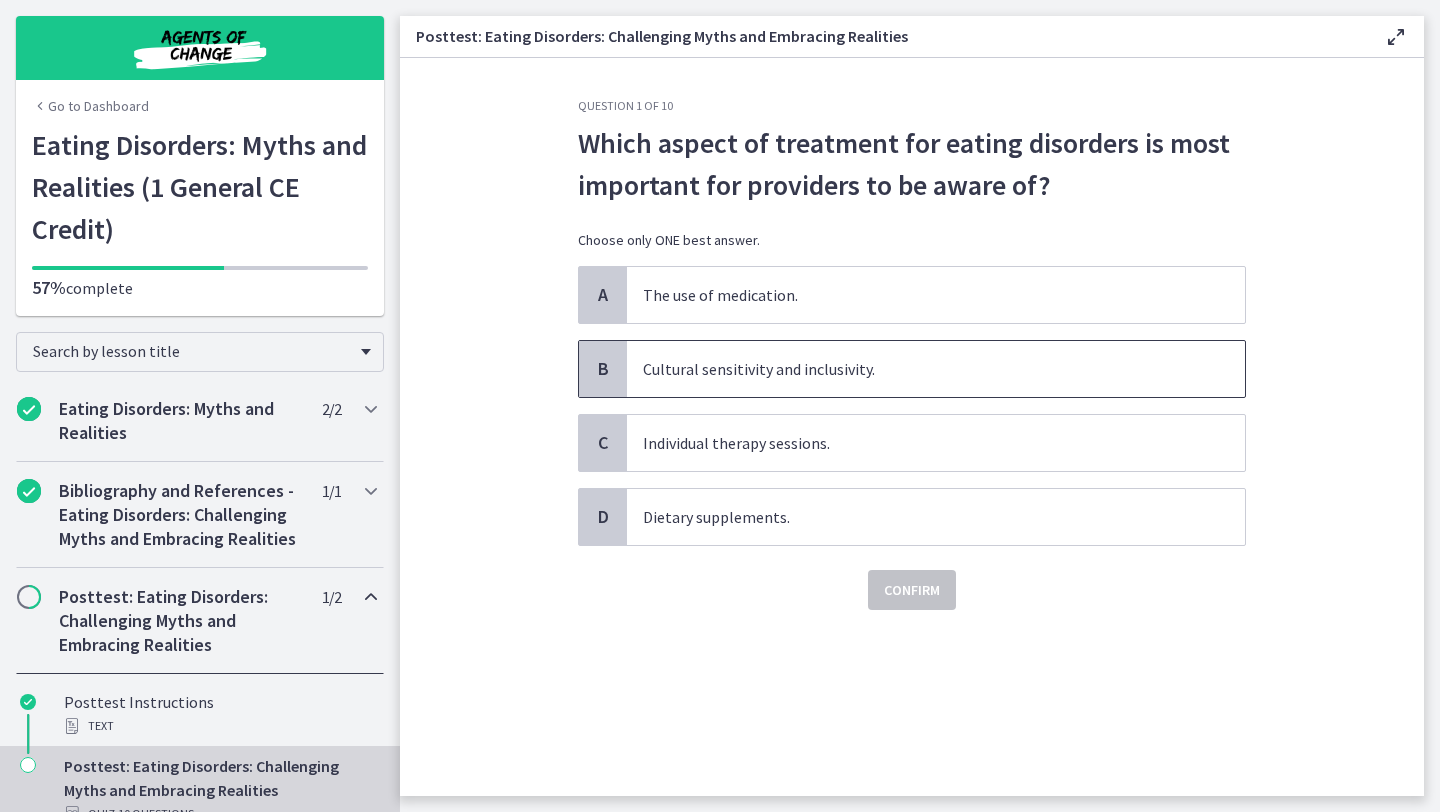 click on "Cultural sensitivity and inclusivity." at bounding box center (916, 369) 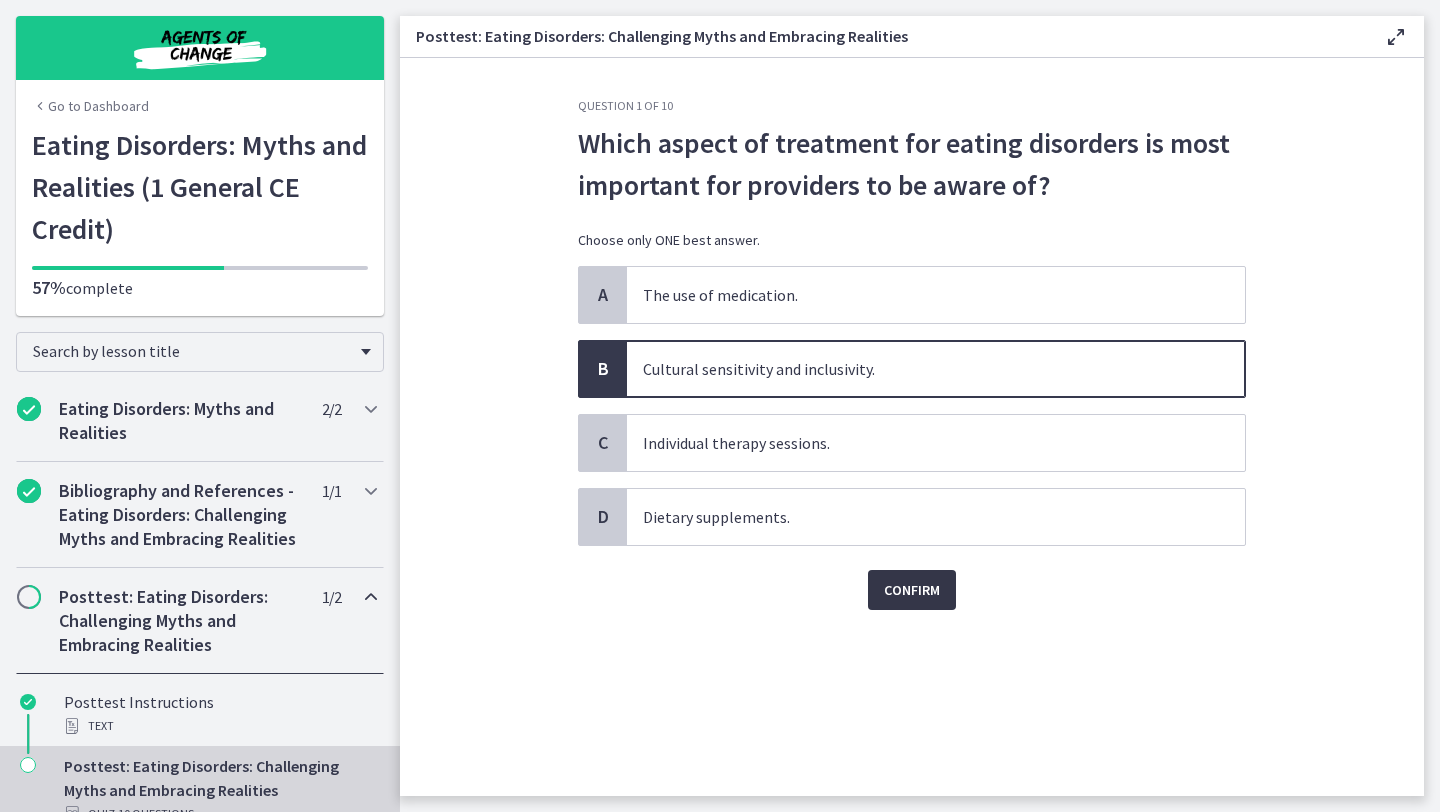 click on "Confirm" at bounding box center (912, 590) 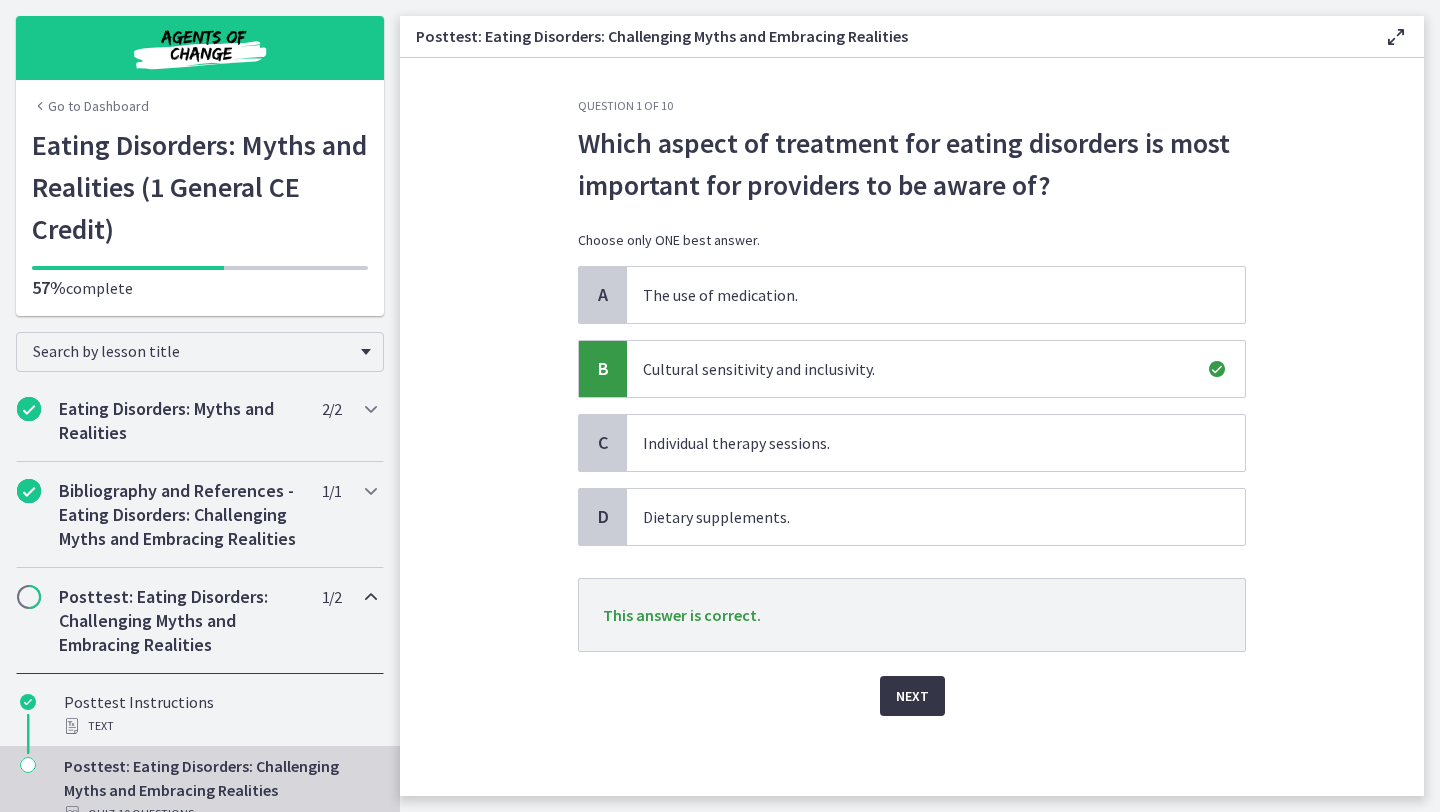 click on "Next" at bounding box center [912, 696] 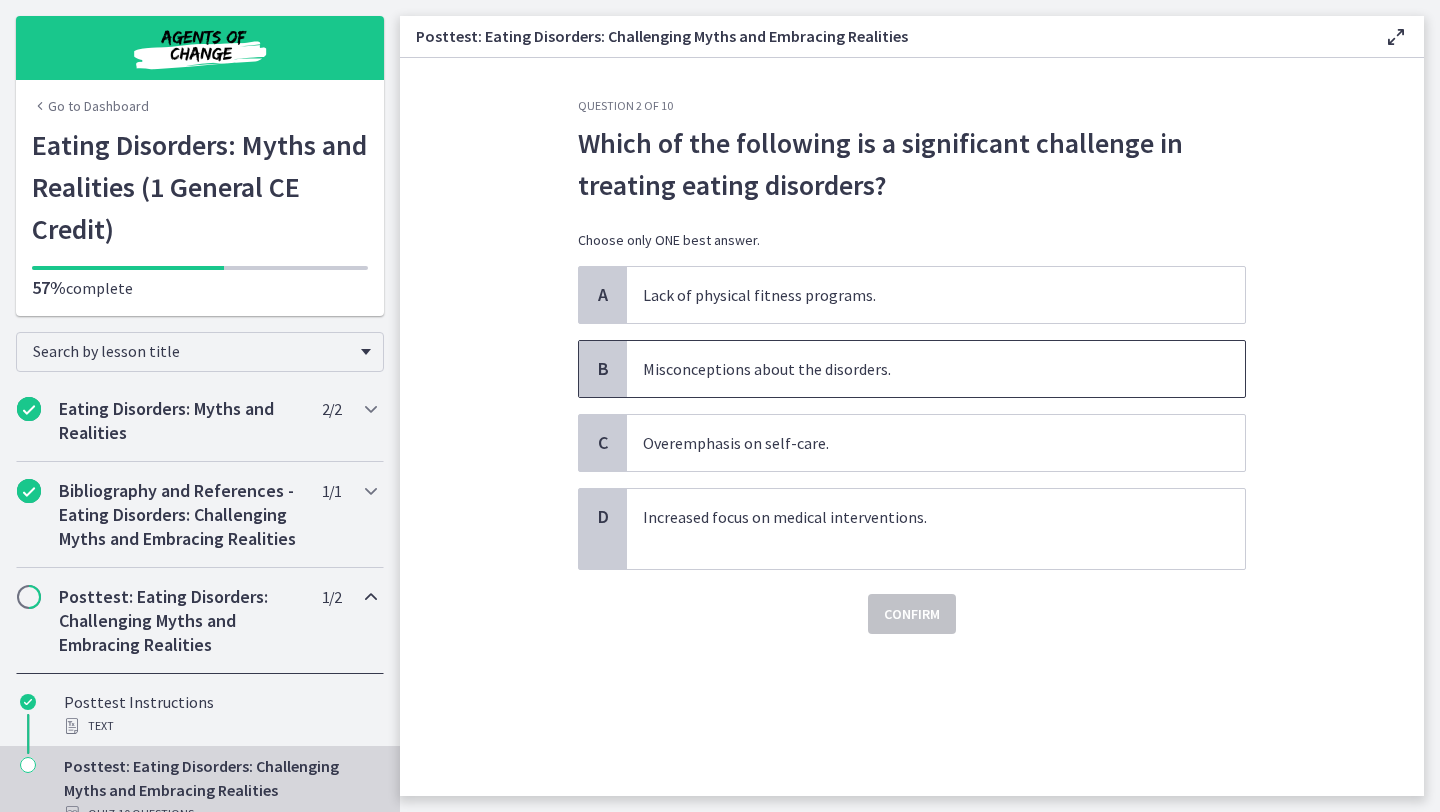click on "Misconceptions about the disorders." at bounding box center [916, 369] 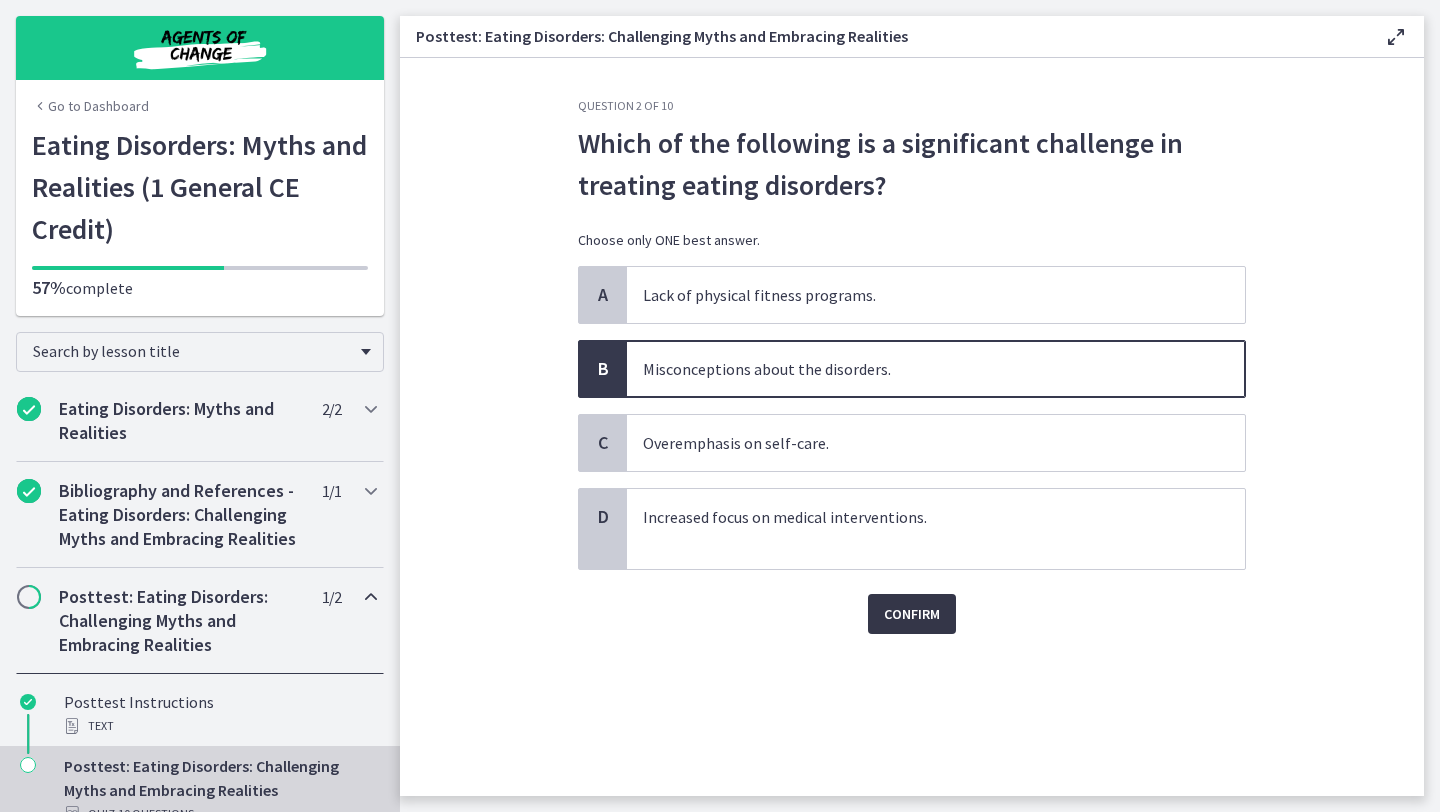 click on "Confirm" at bounding box center (912, 614) 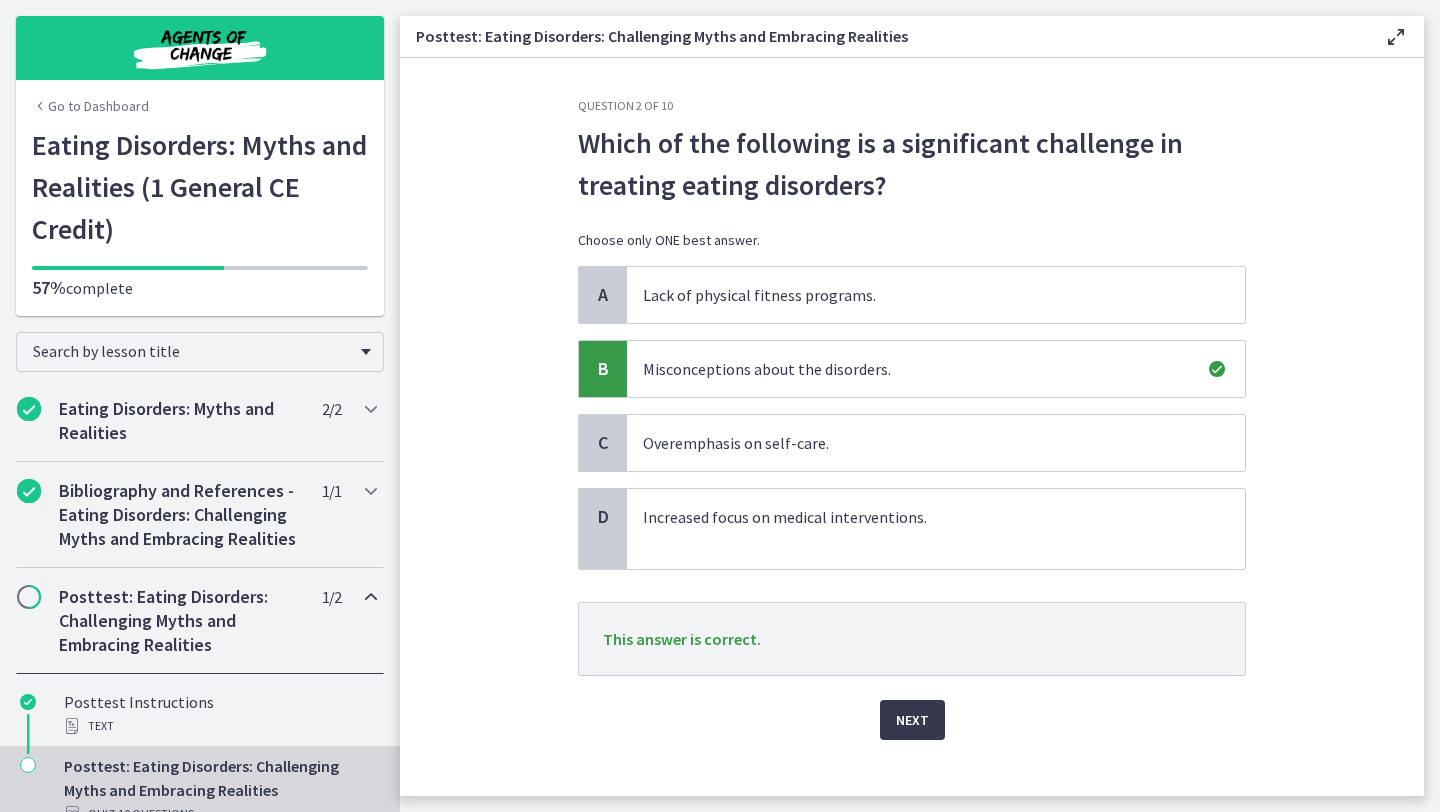 click on "Question   2   of   10
Which of the following is a significant challenge in treating eating disorders?
Choose only ONE best answer.
A
Lack of physical fitness programs.
B
Misconceptions about the disorders.
C
Overemphasis on self-care.
D
Increased focus on medical interventions.
This answer is correct.
Next" 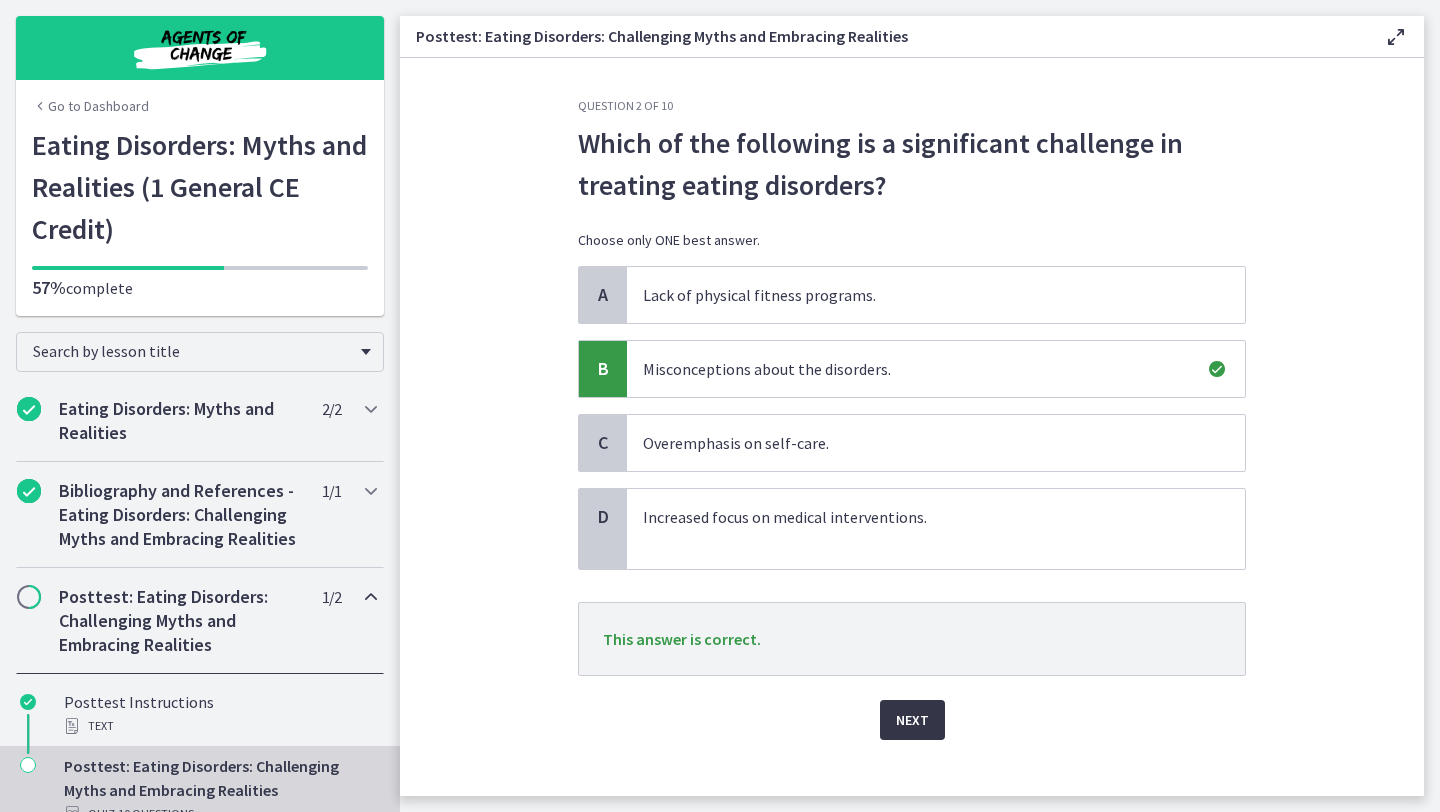 click on "Next" at bounding box center (912, 720) 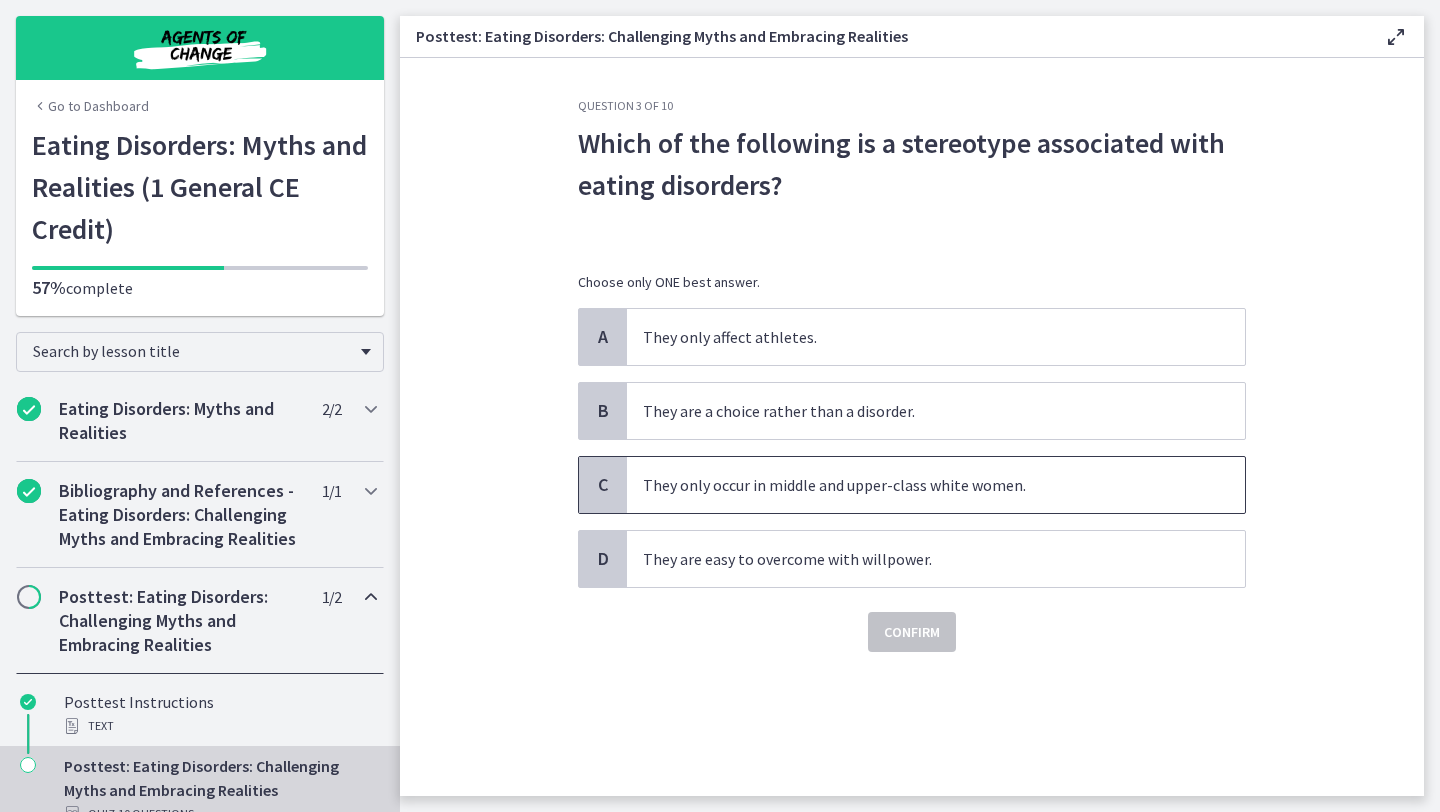 click on "They only occur in middle and upper-class white women." at bounding box center [916, 485] 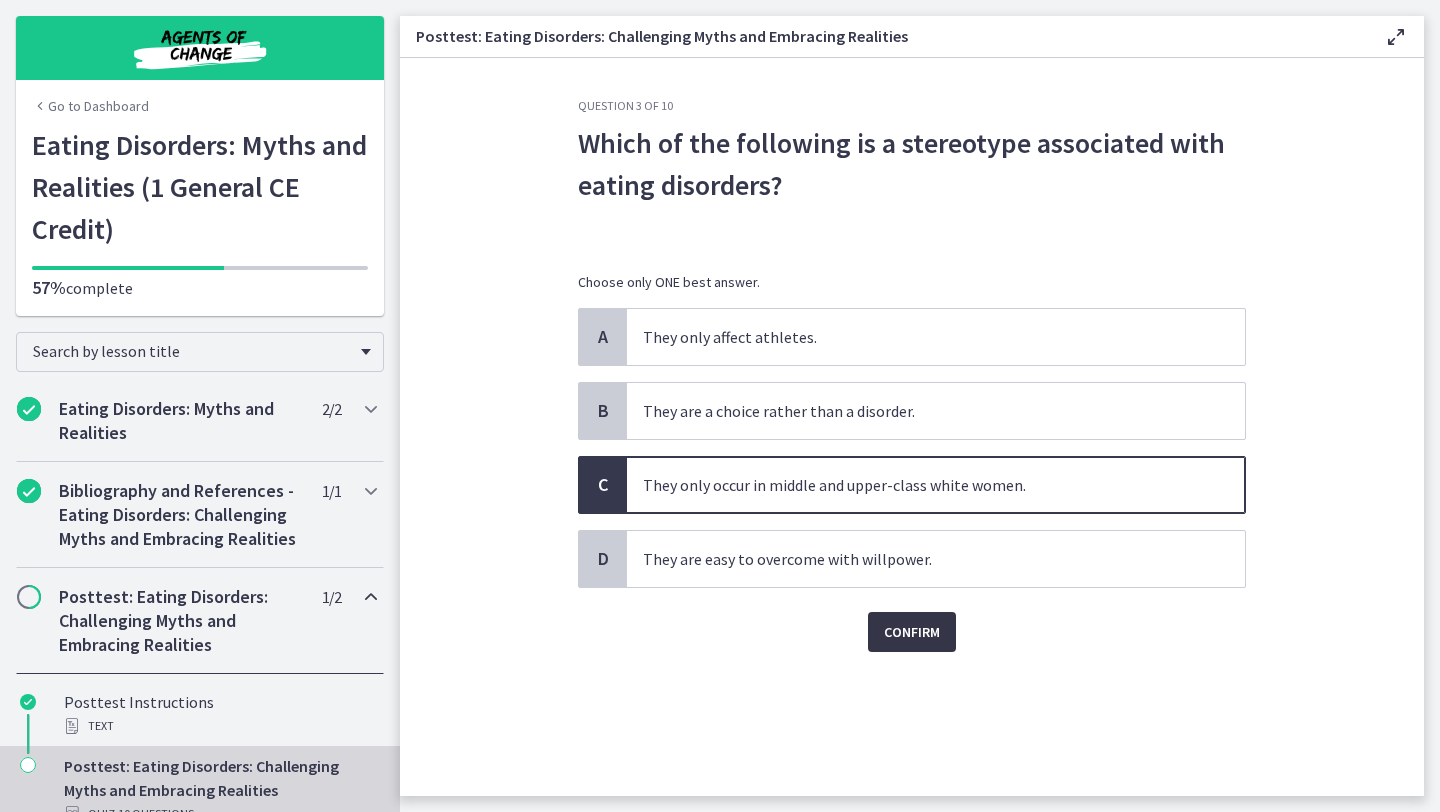 click on "Confirm" at bounding box center (912, 632) 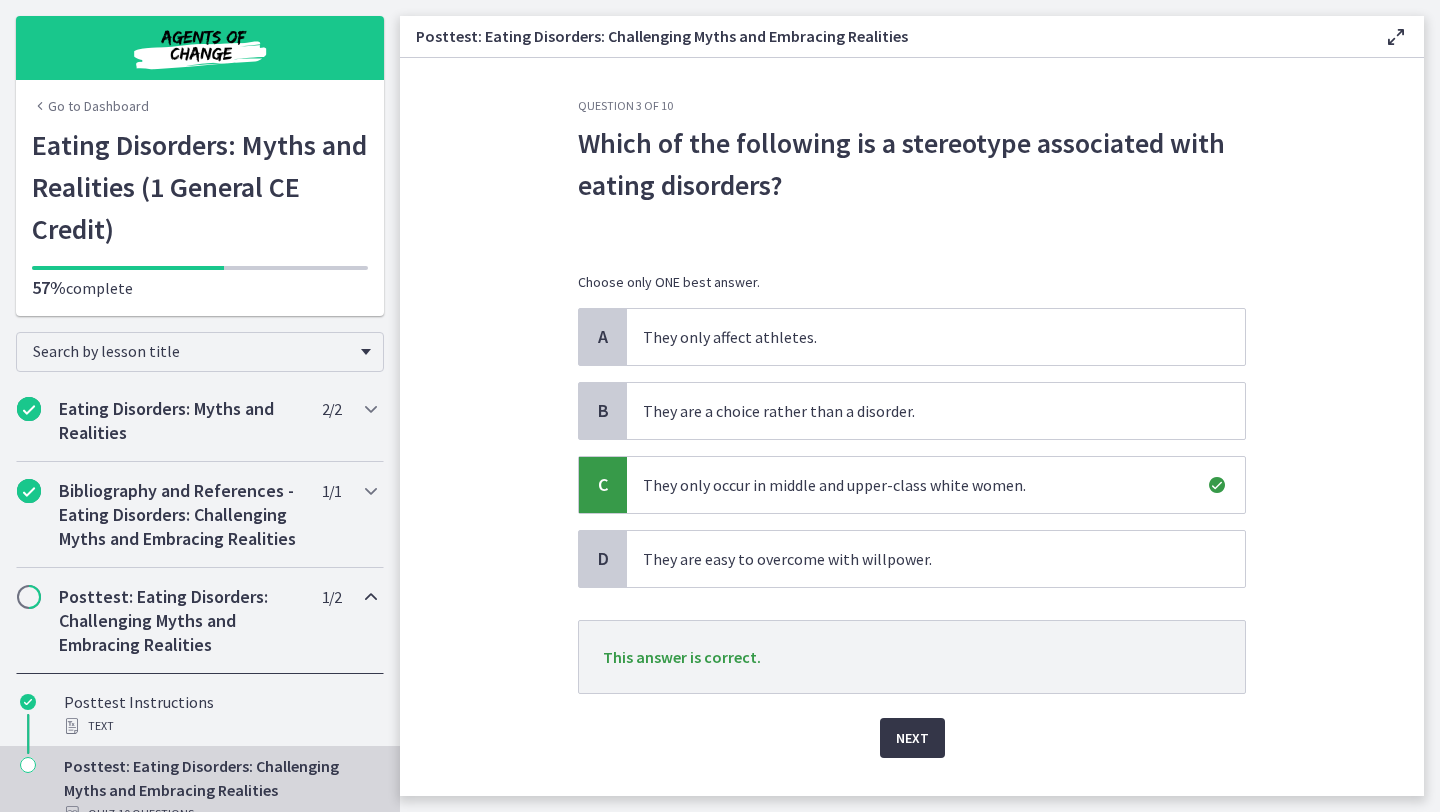 click on "Next" at bounding box center [912, 738] 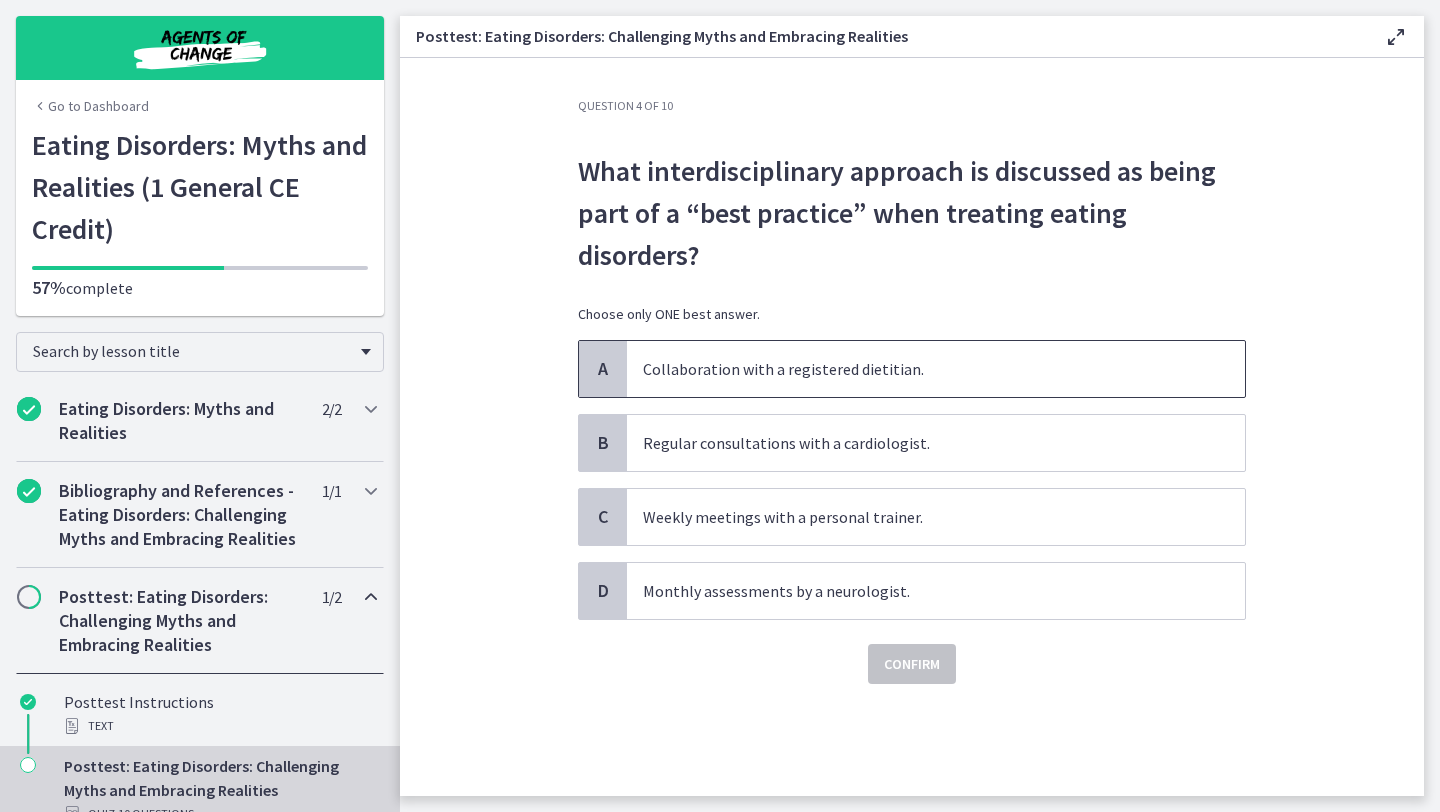 click on "Collaboration with a registered dietitian." at bounding box center [916, 369] 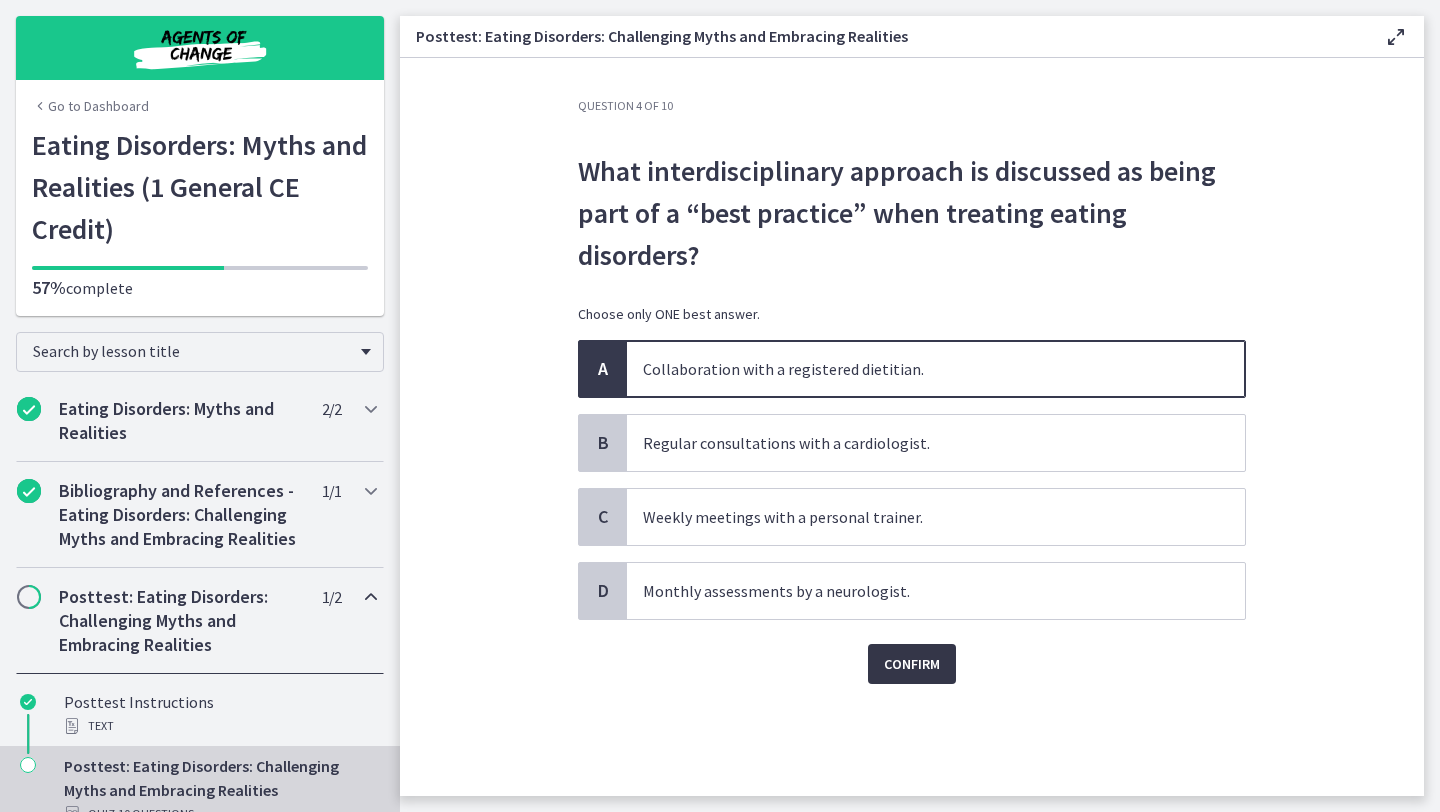 click on "Confirm" at bounding box center [912, 664] 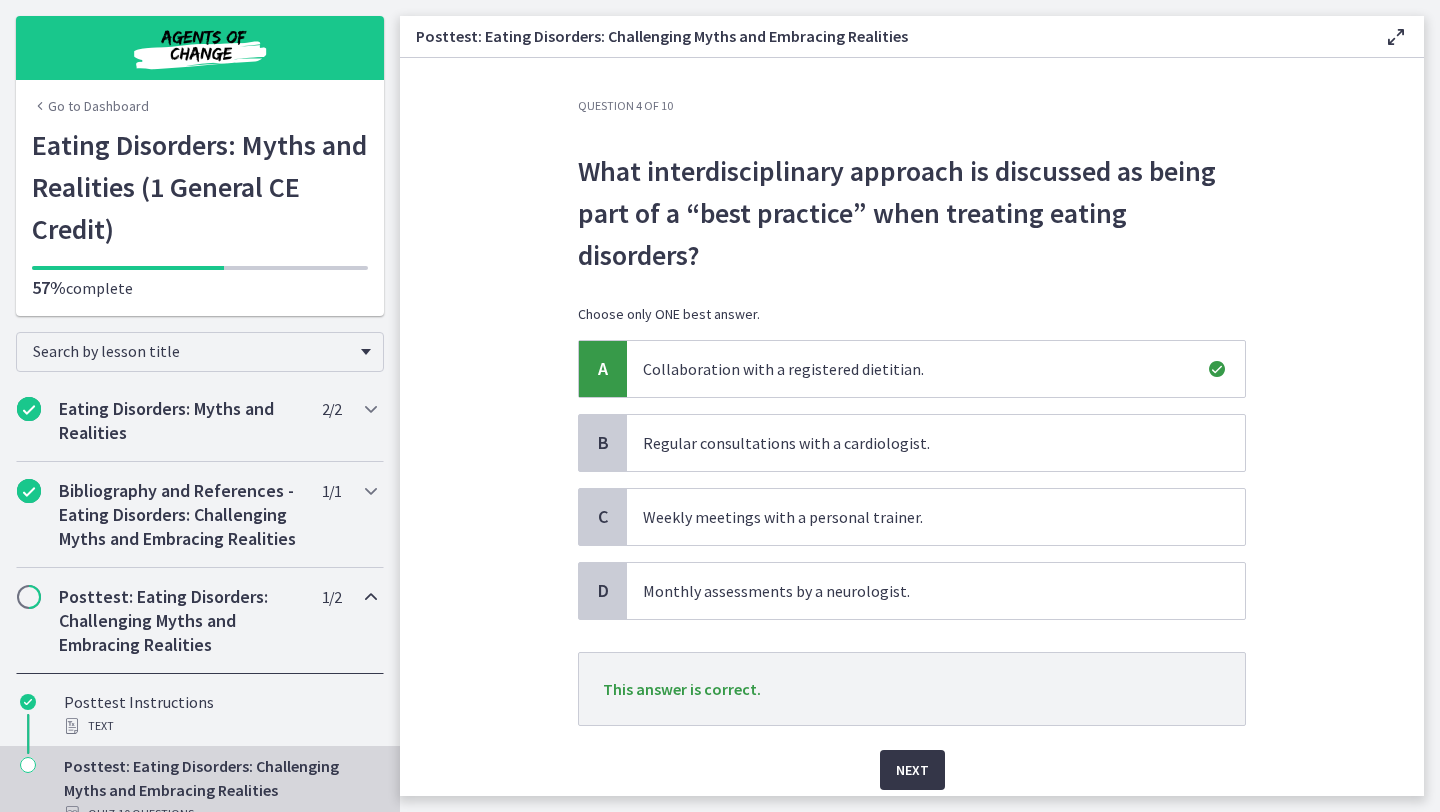 click on "Next" at bounding box center (912, 770) 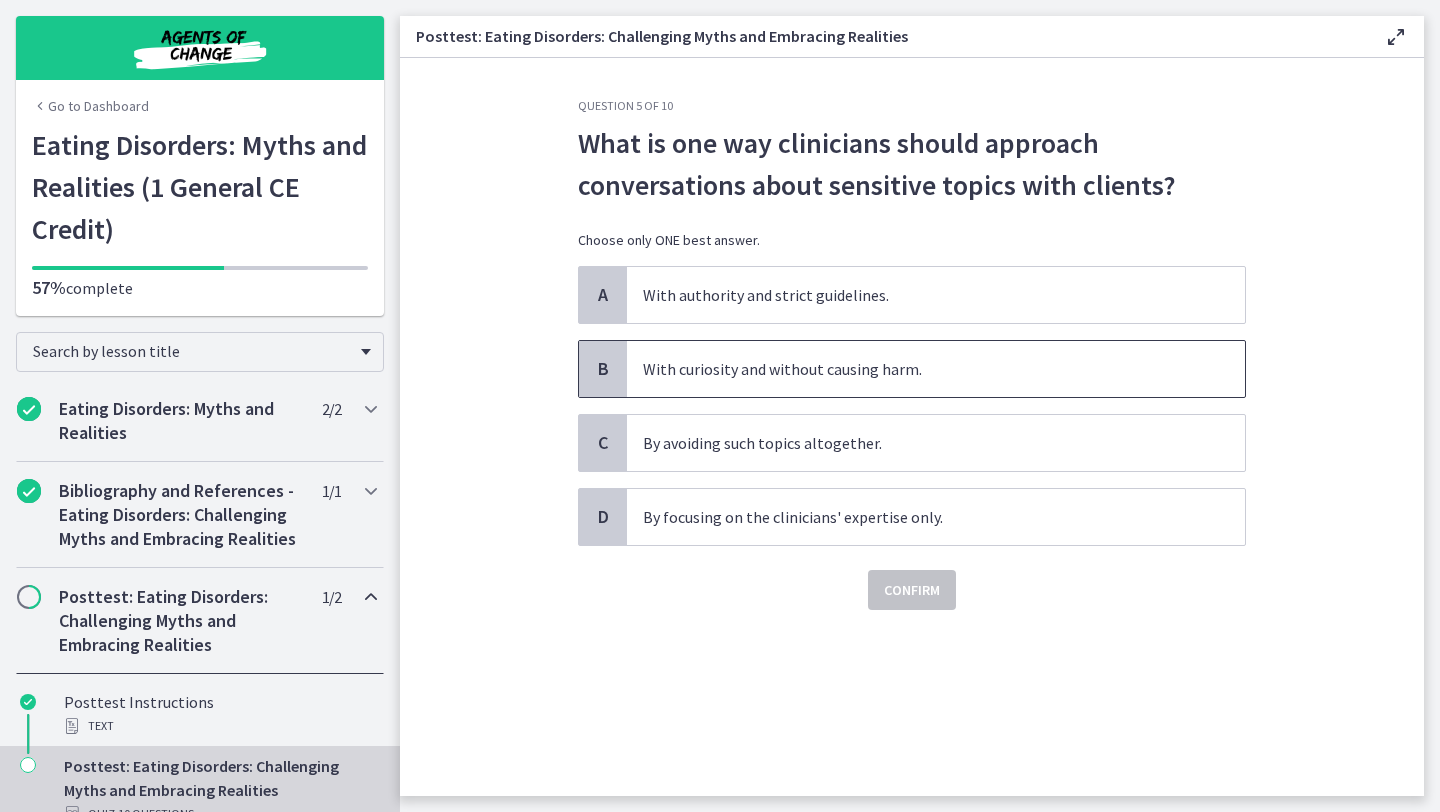 click on "With curiosity and without causing harm." at bounding box center [916, 369] 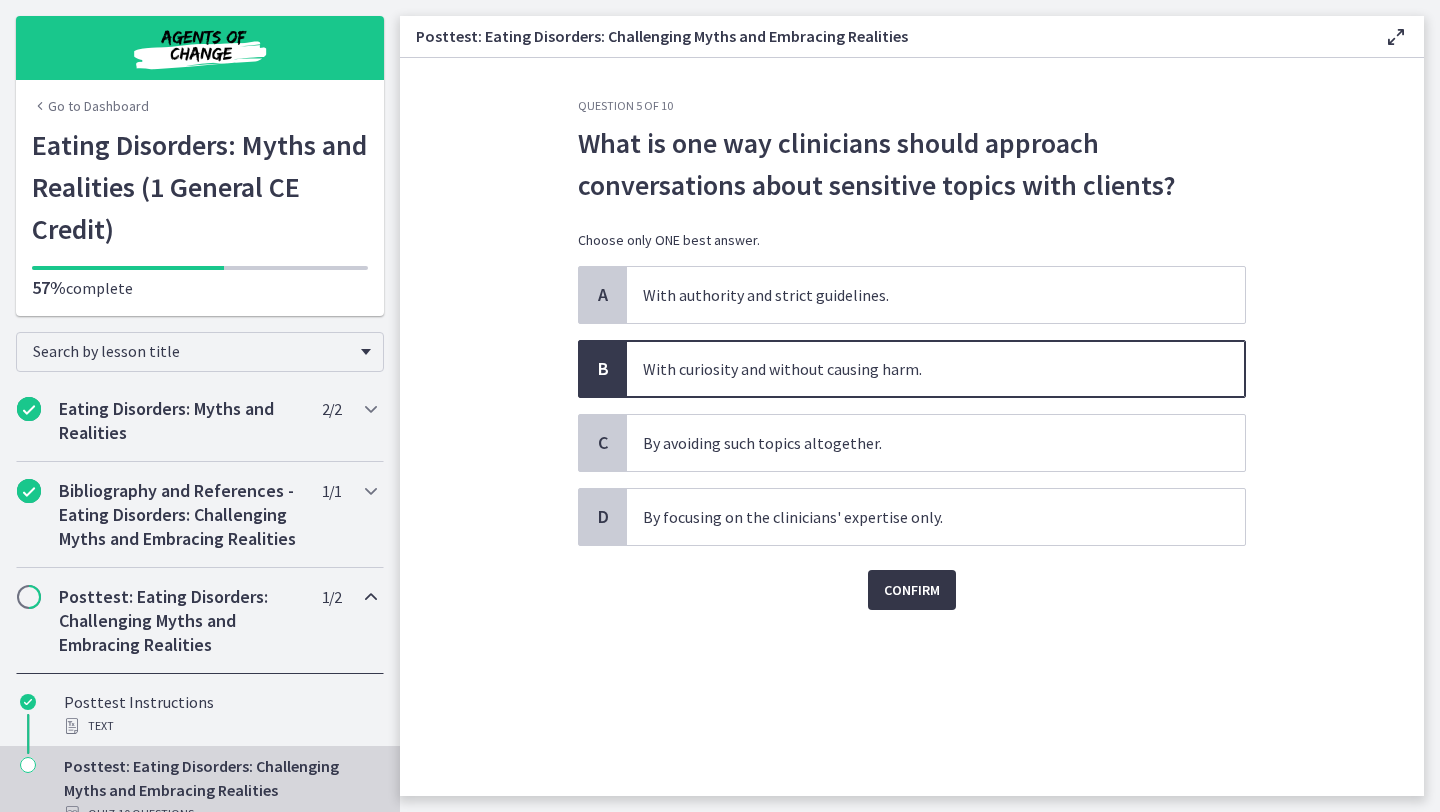 click on "Confirm" at bounding box center [912, 590] 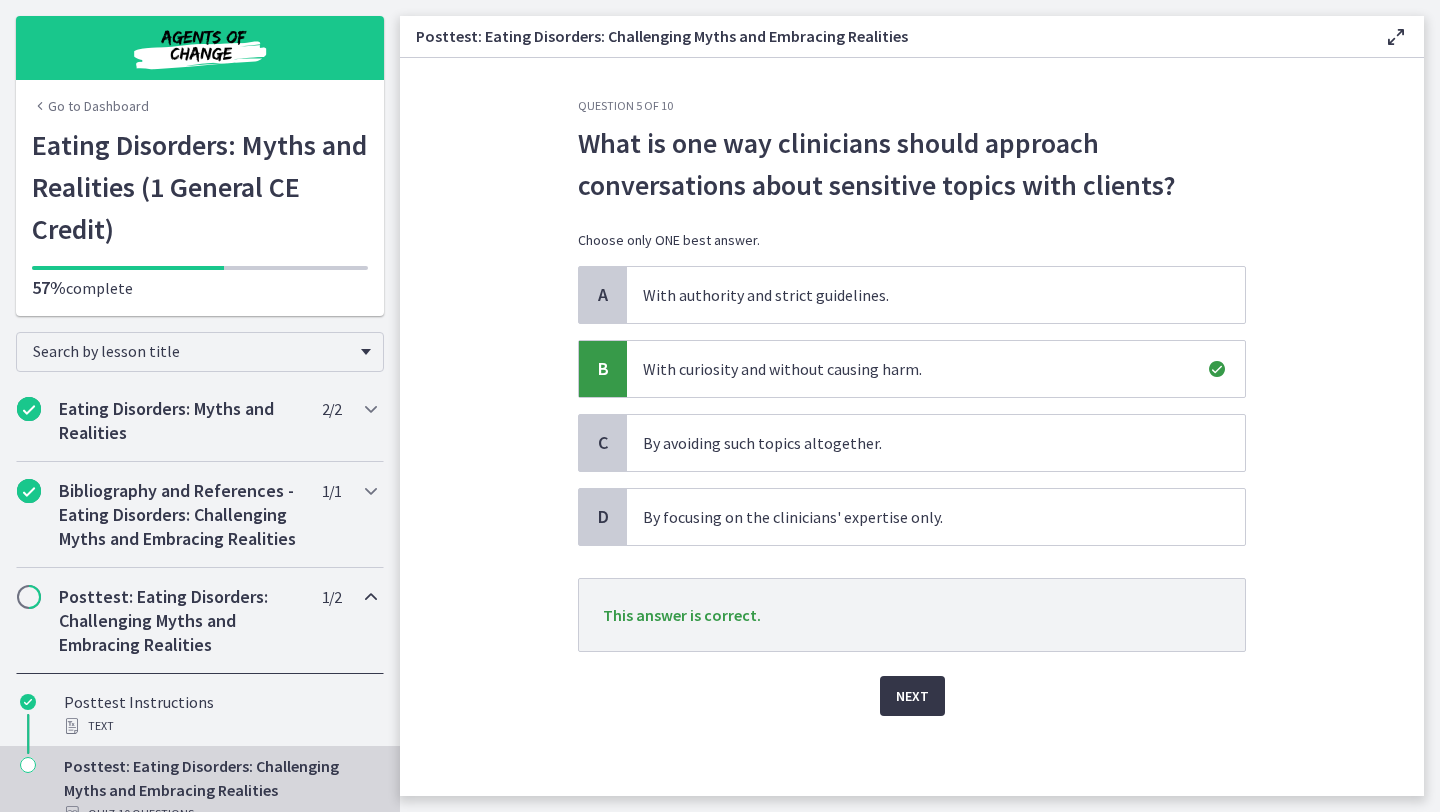 click on "Next" at bounding box center (912, 696) 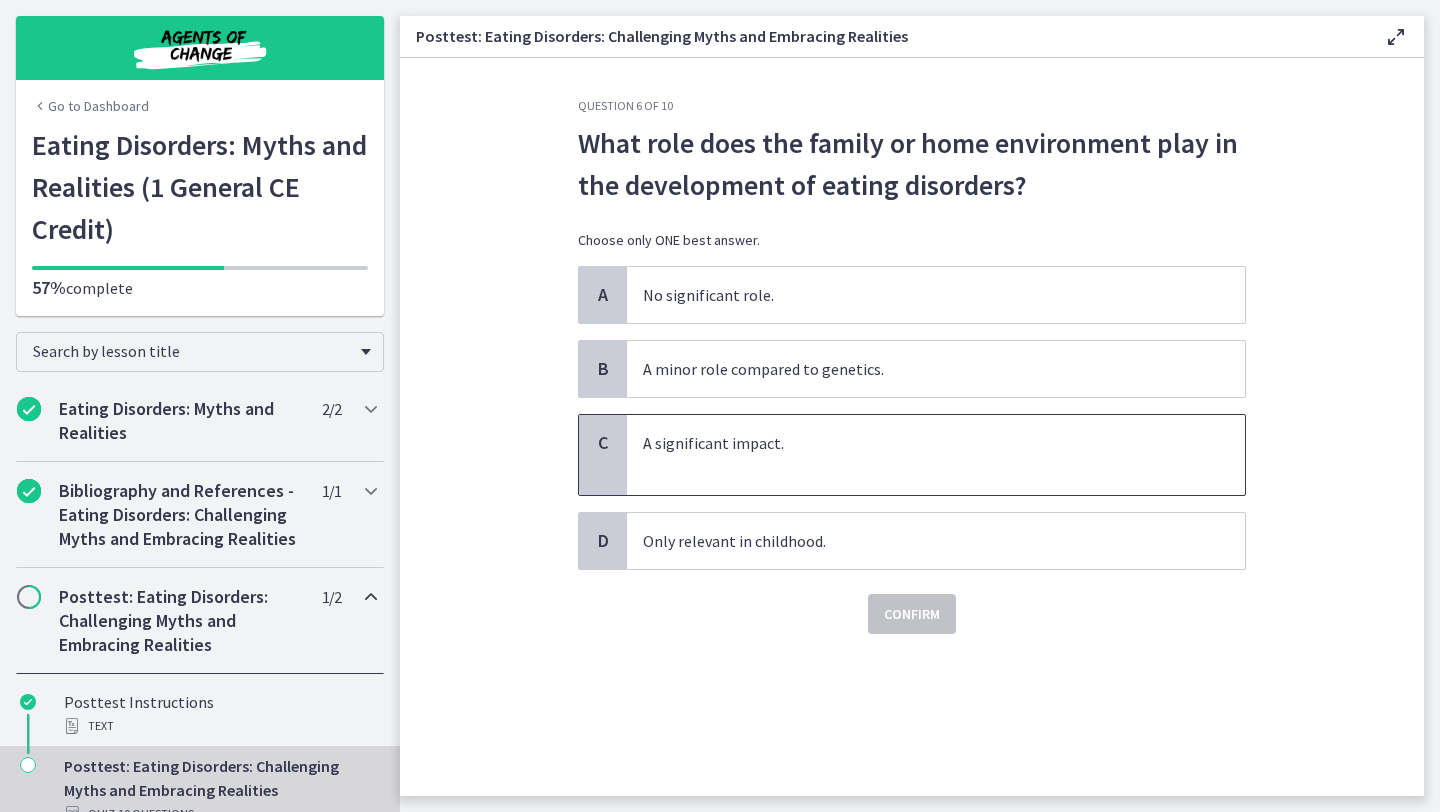 click on "A significant impact." at bounding box center [916, 443] 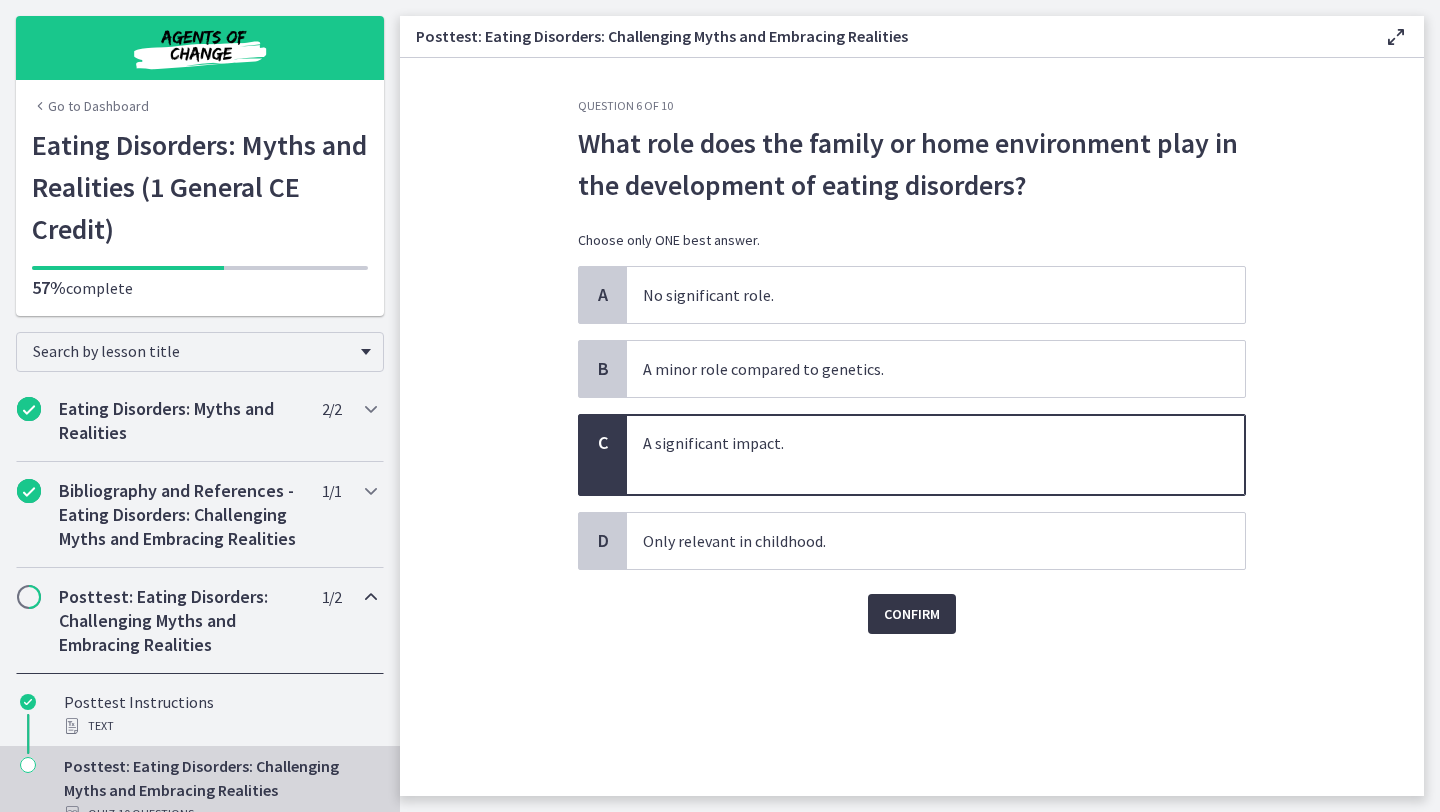 click on "Confirm" at bounding box center (912, 614) 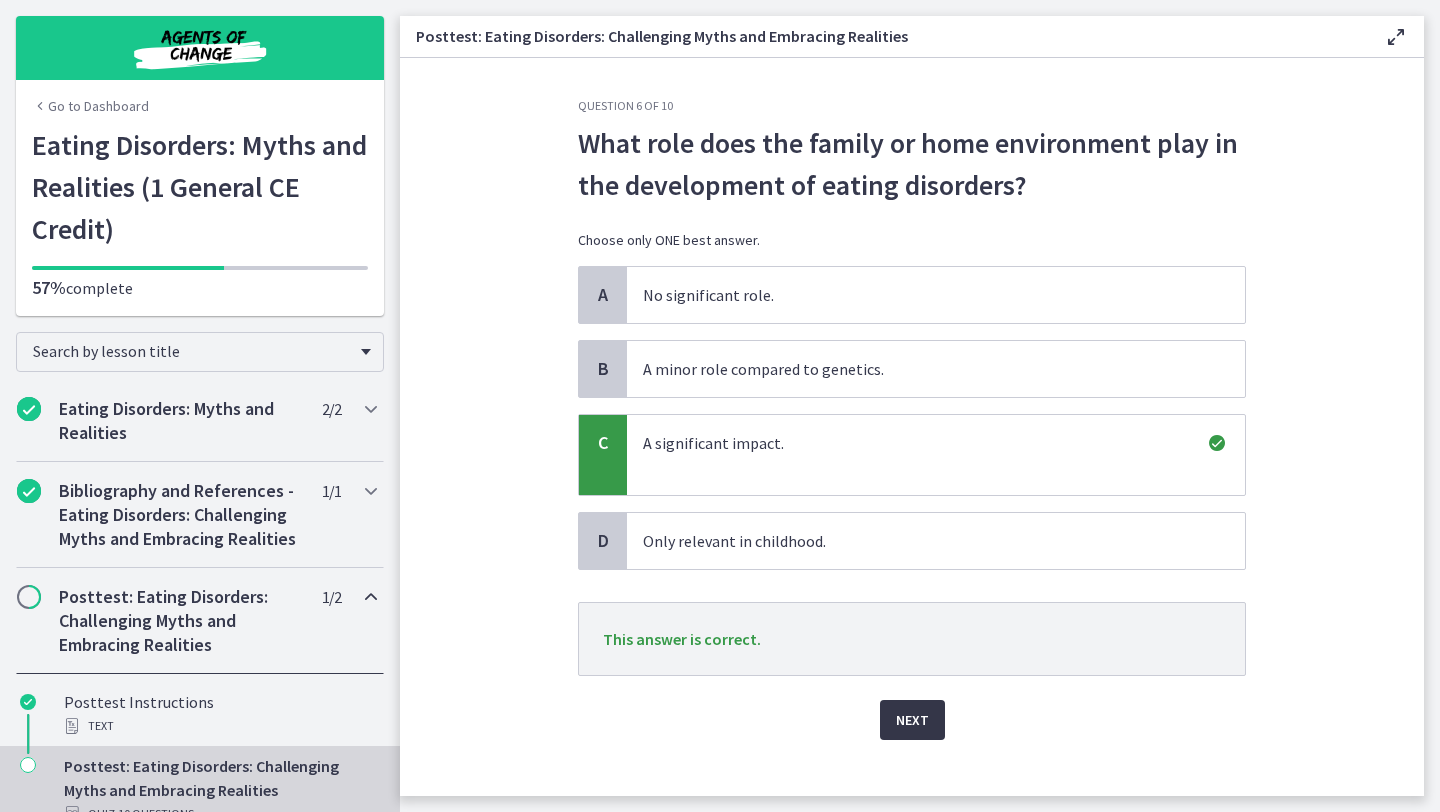 click on "Next" at bounding box center (912, 720) 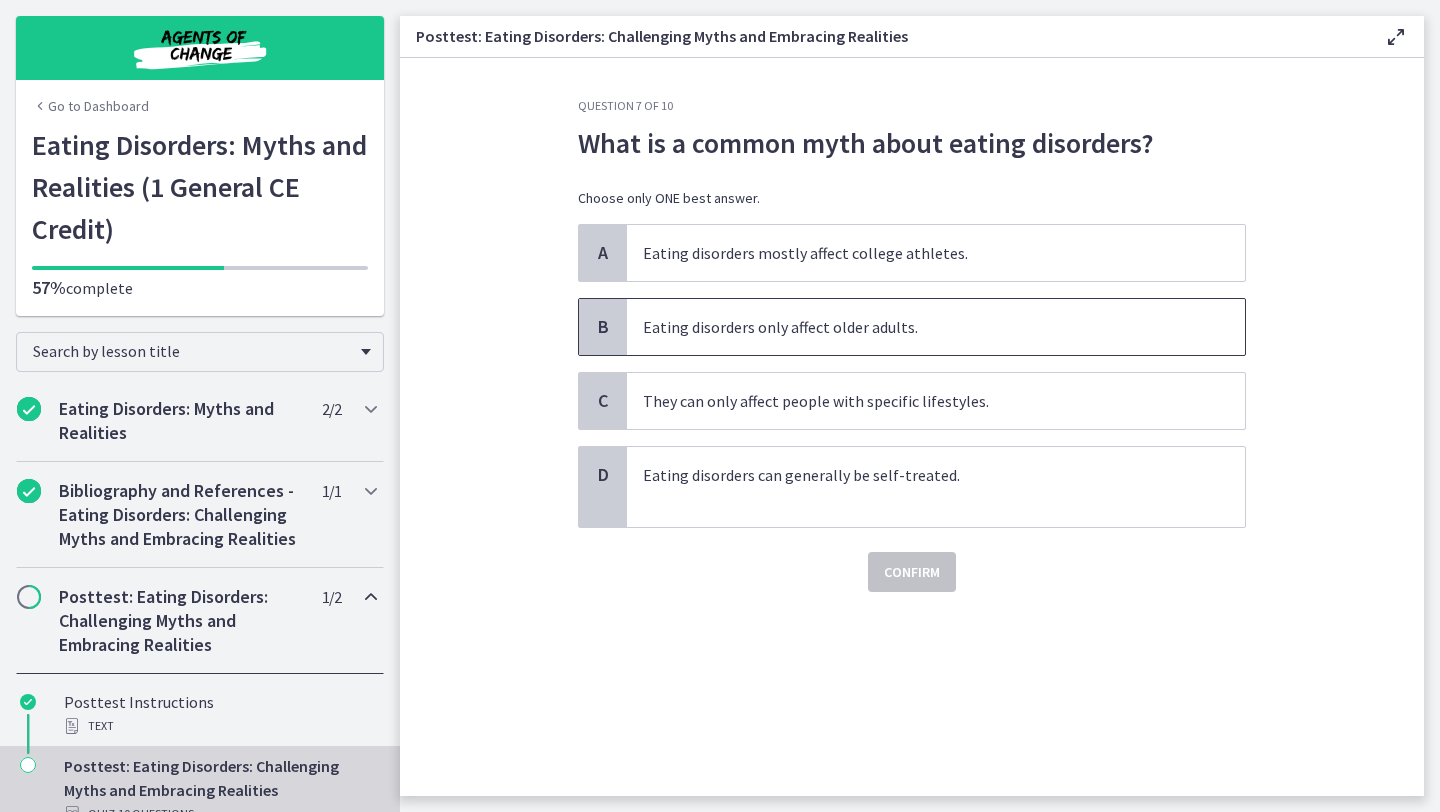 click on "Eating disorders only affect older adults." at bounding box center (916, 327) 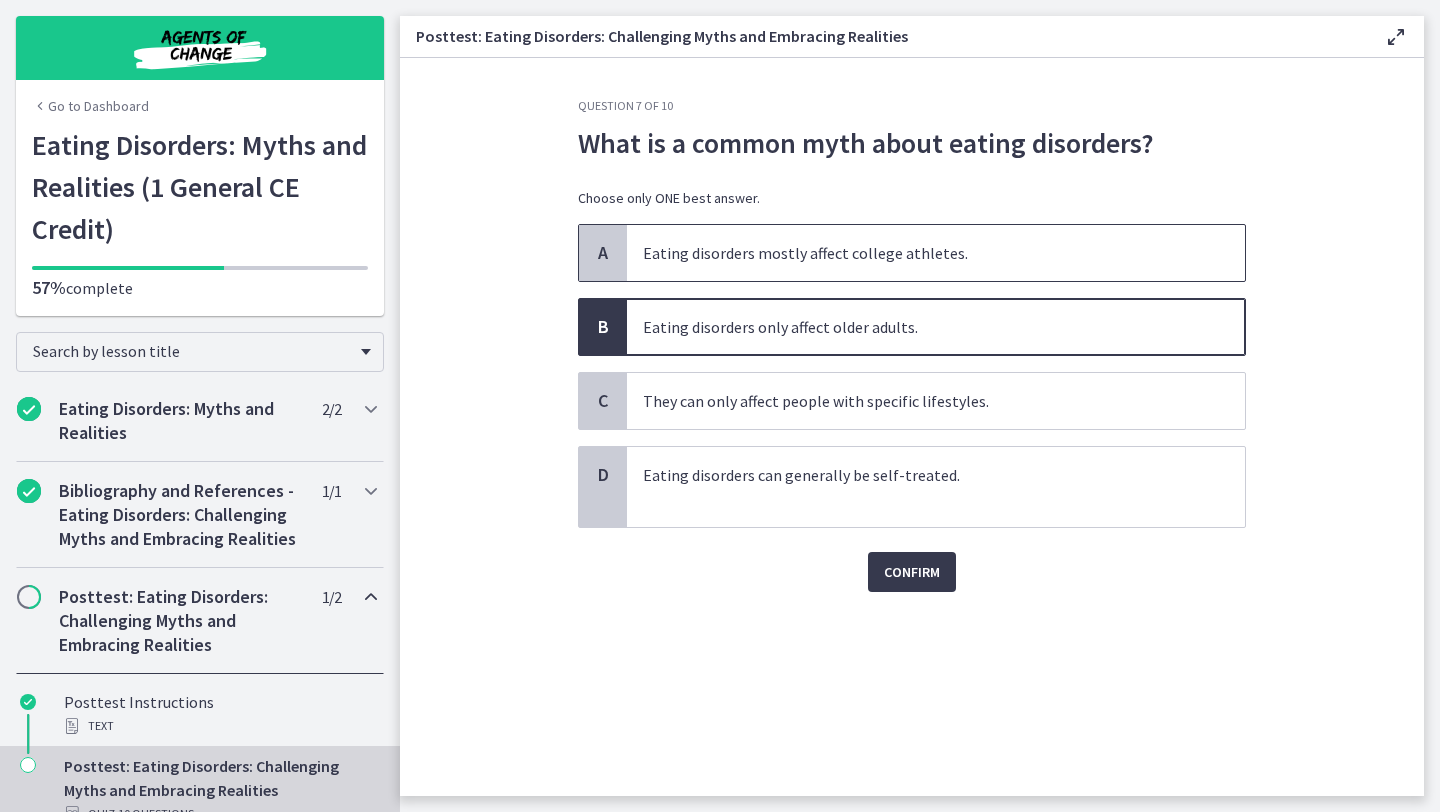 click on "Eating disorders mostly affect college athletes." at bounding box center (936, 253) 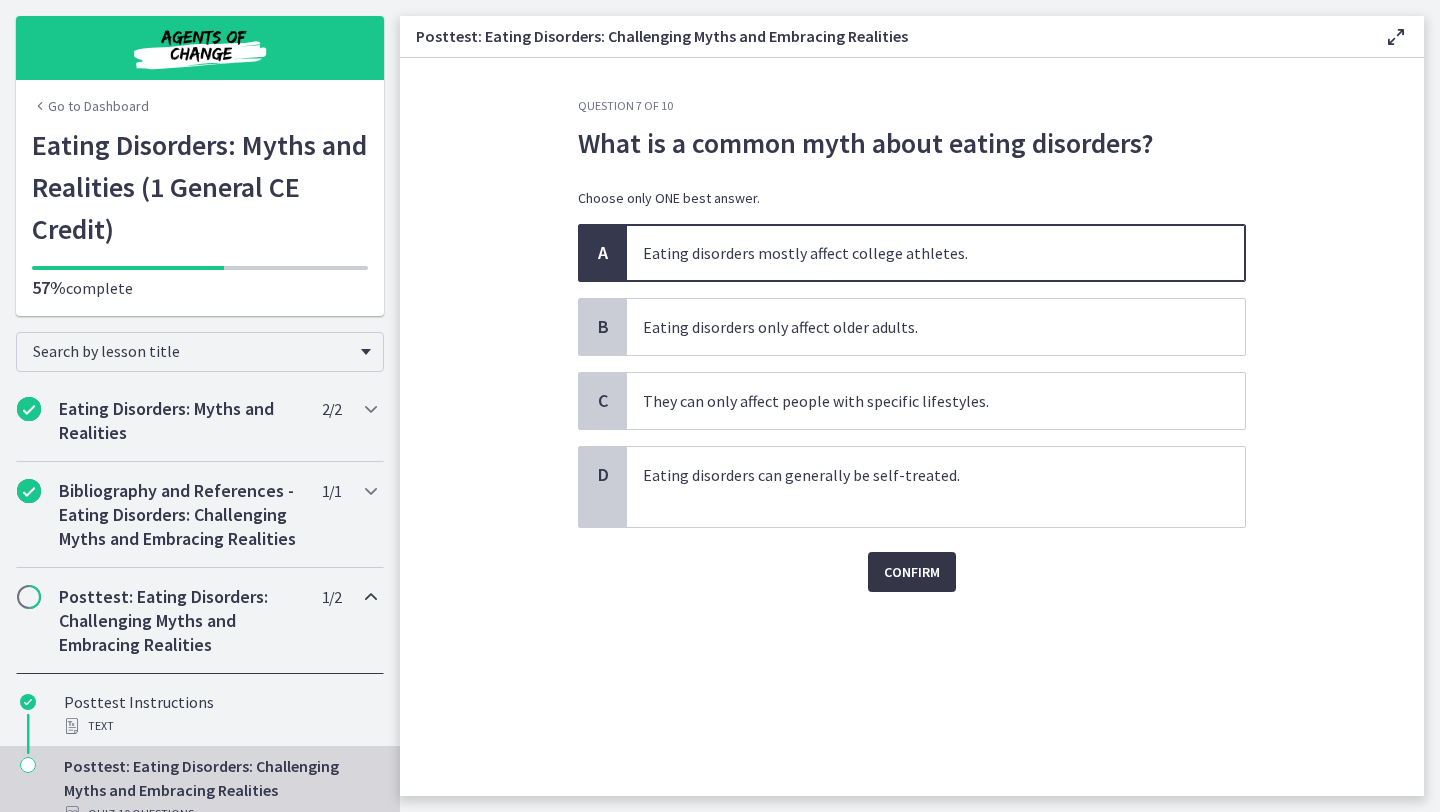 click on "Confirm" at bounding box center [912, 572] 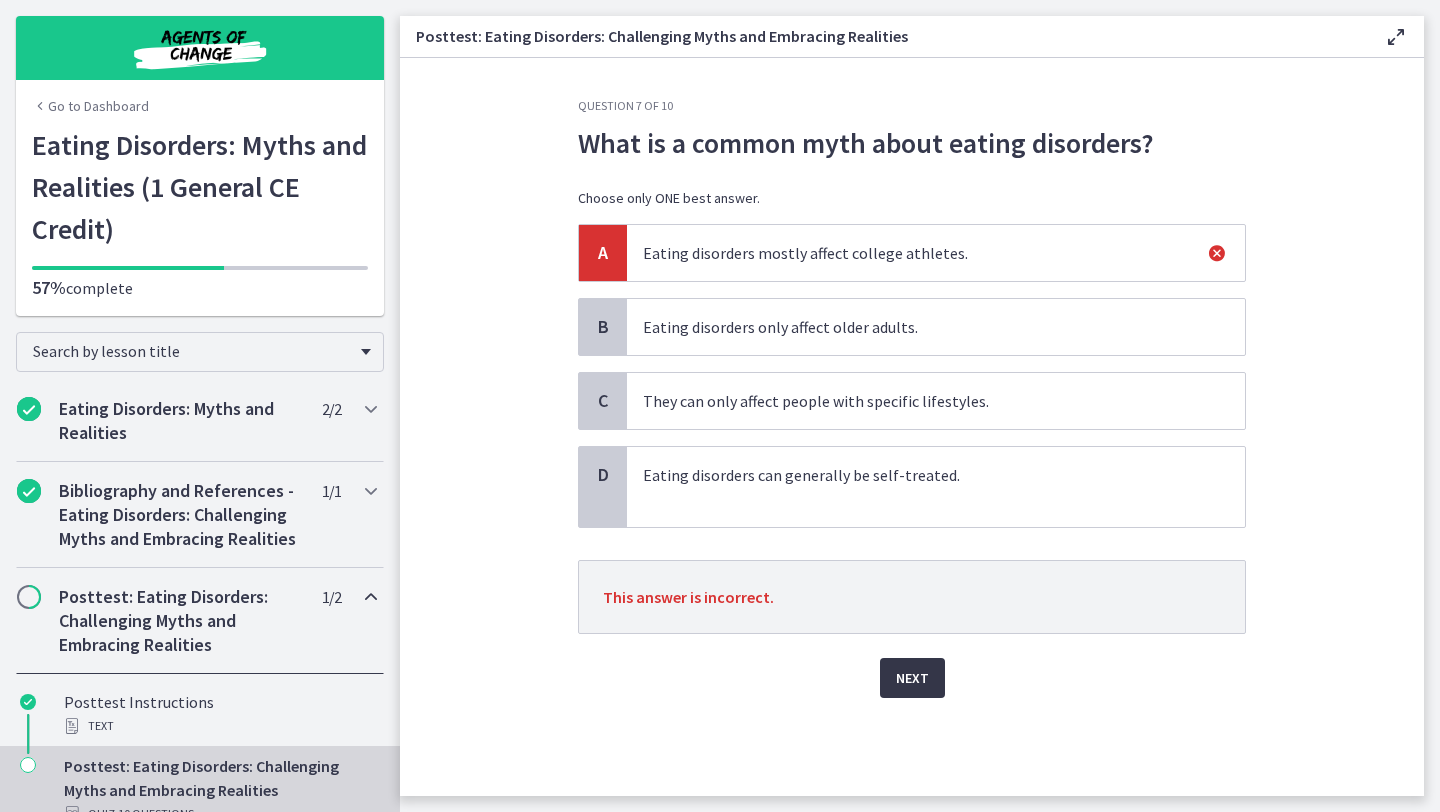 click on "Next" at bounding box center [912, 678] 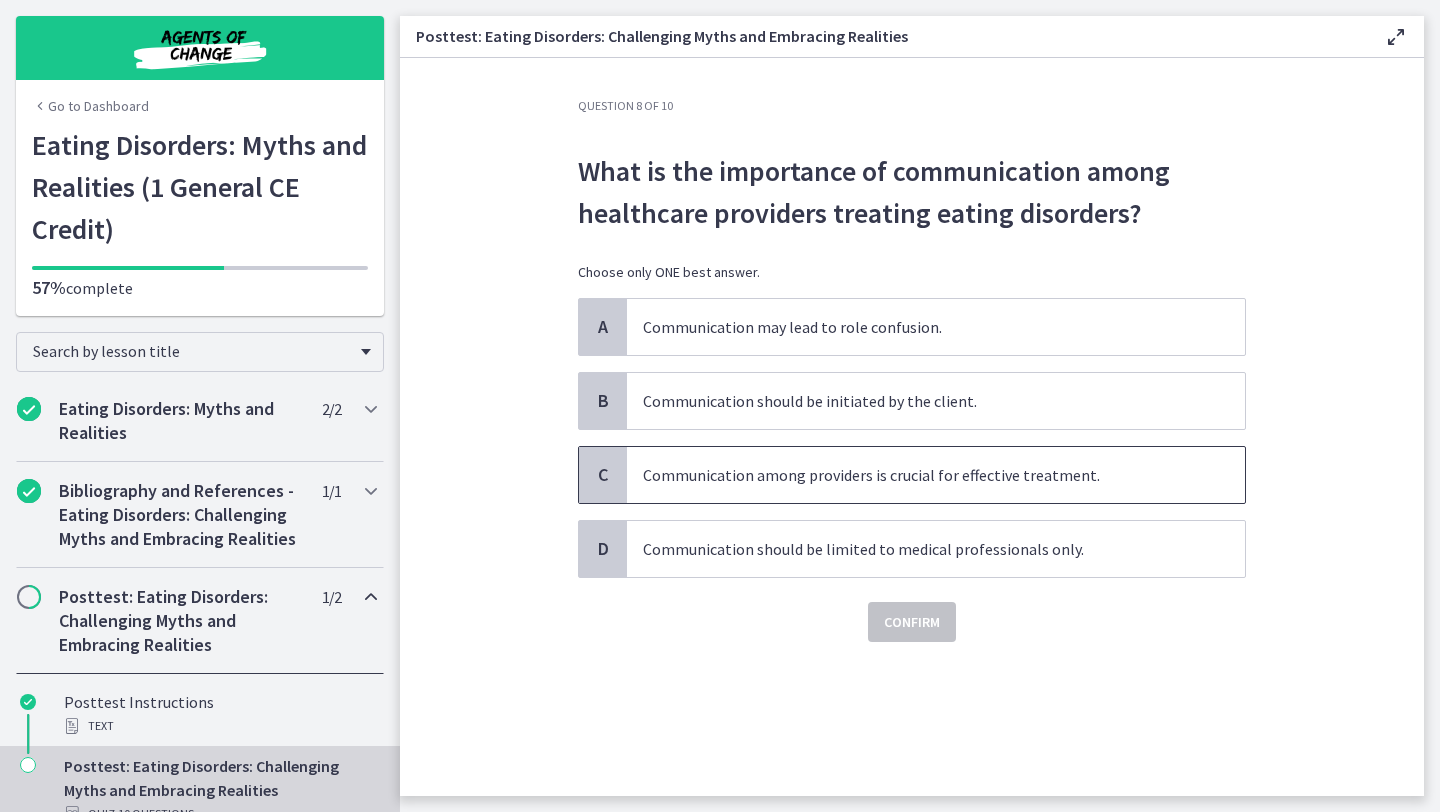 click on "Communication among providers is crucial for effective treatment." at bounding box center [916, 475] 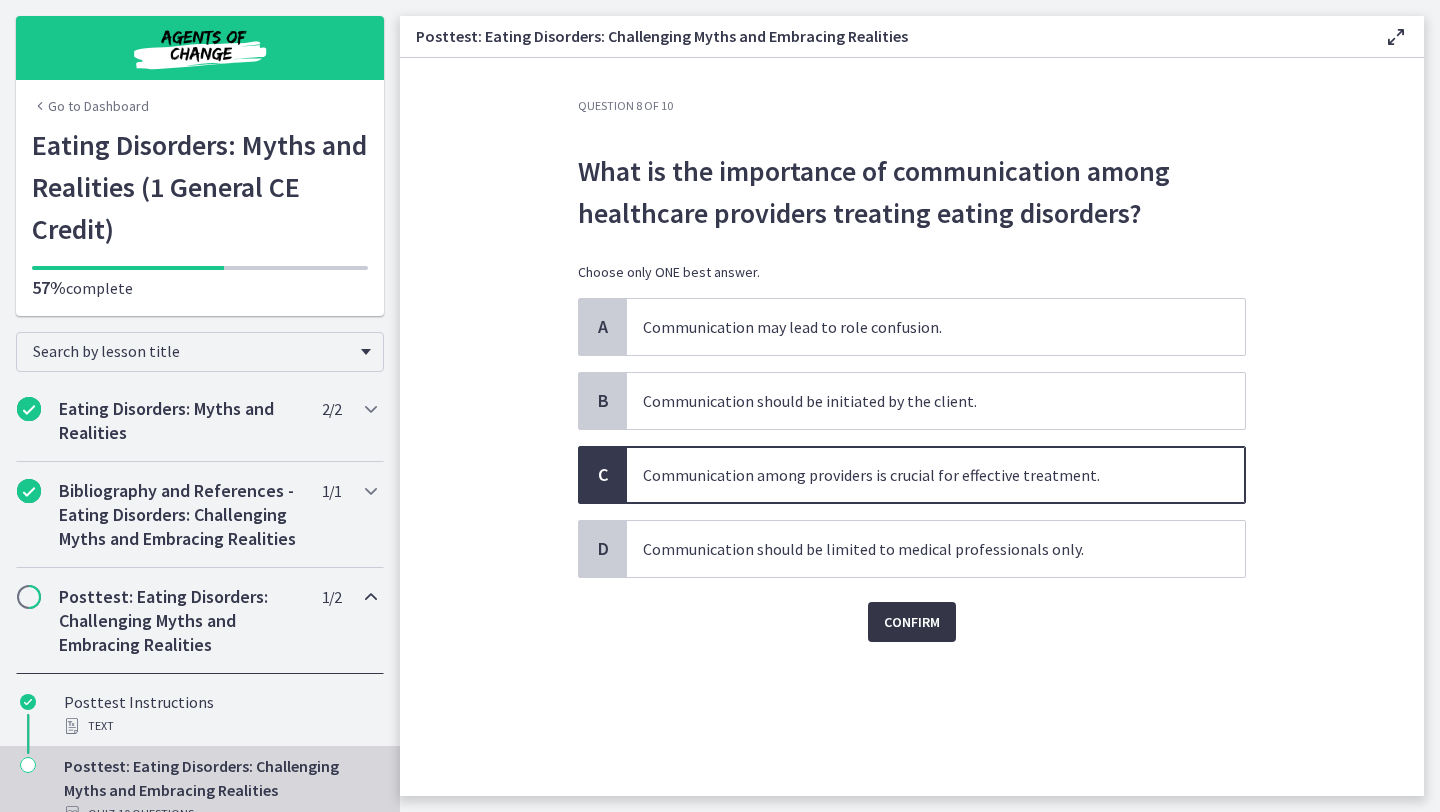 click on "Confirm" at bounding box center (912, 622) 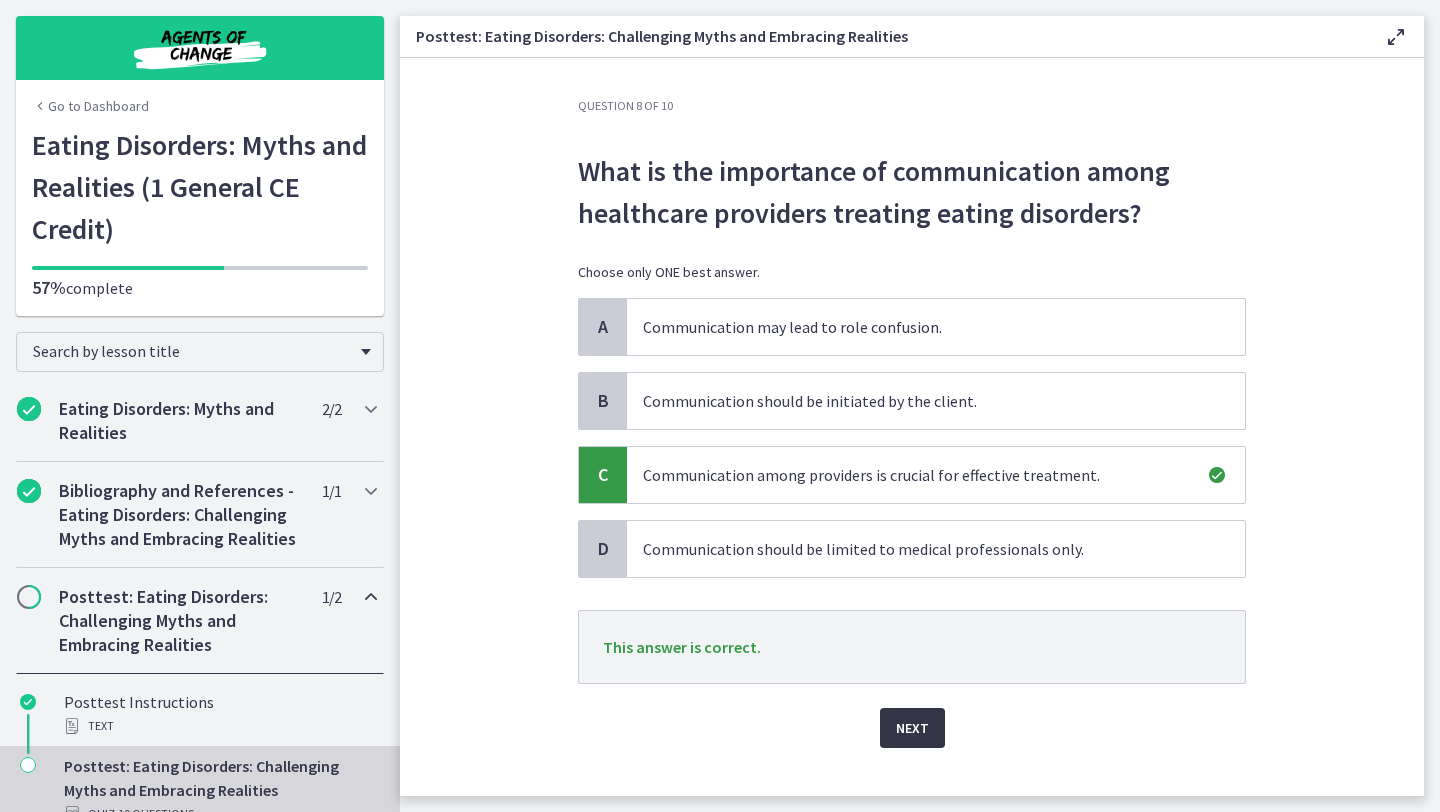click on "Next" at bounding box center [912, 728] 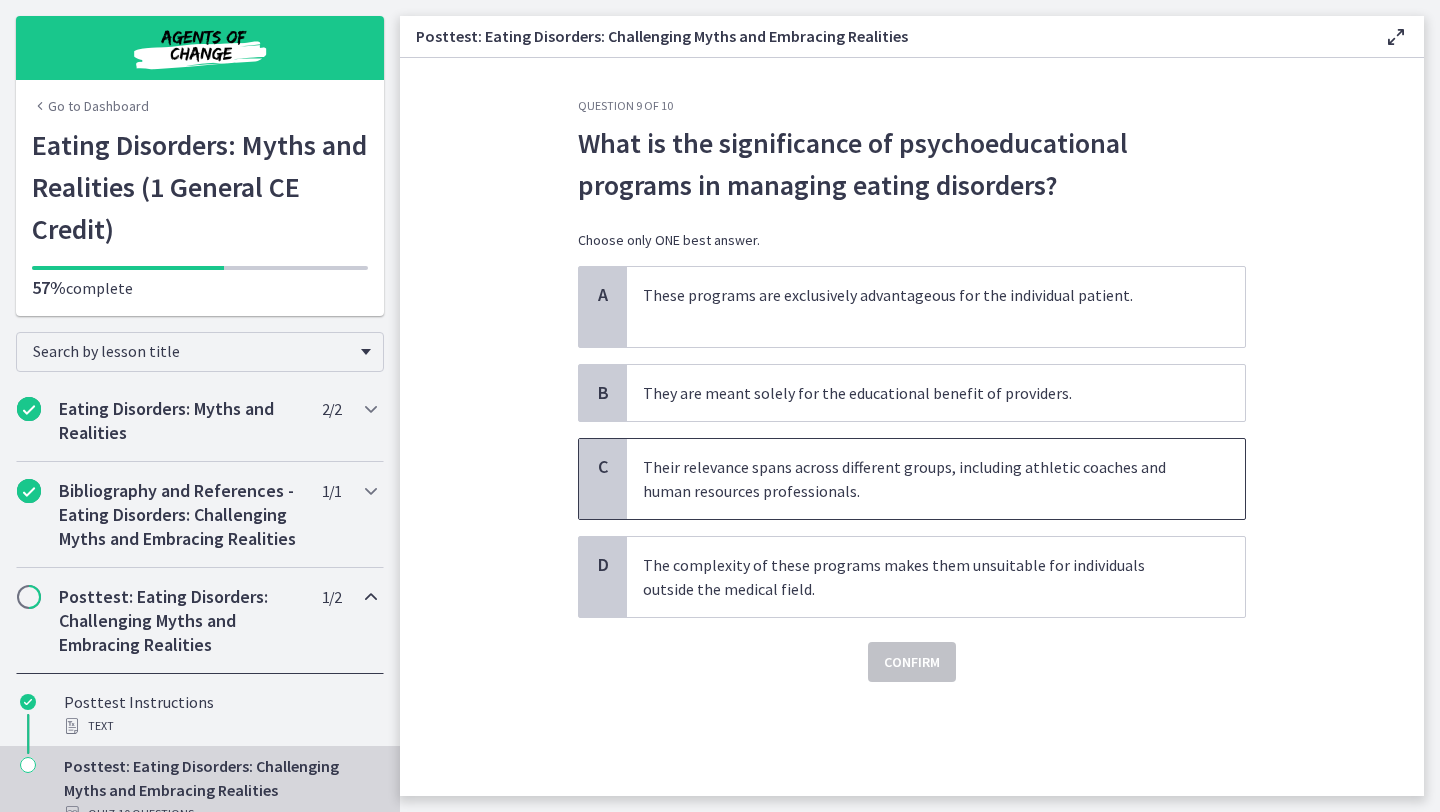 click on "Their relevance spans across different groups, including athletic coaches and human resources professionals." at bounding box center (916, 479) 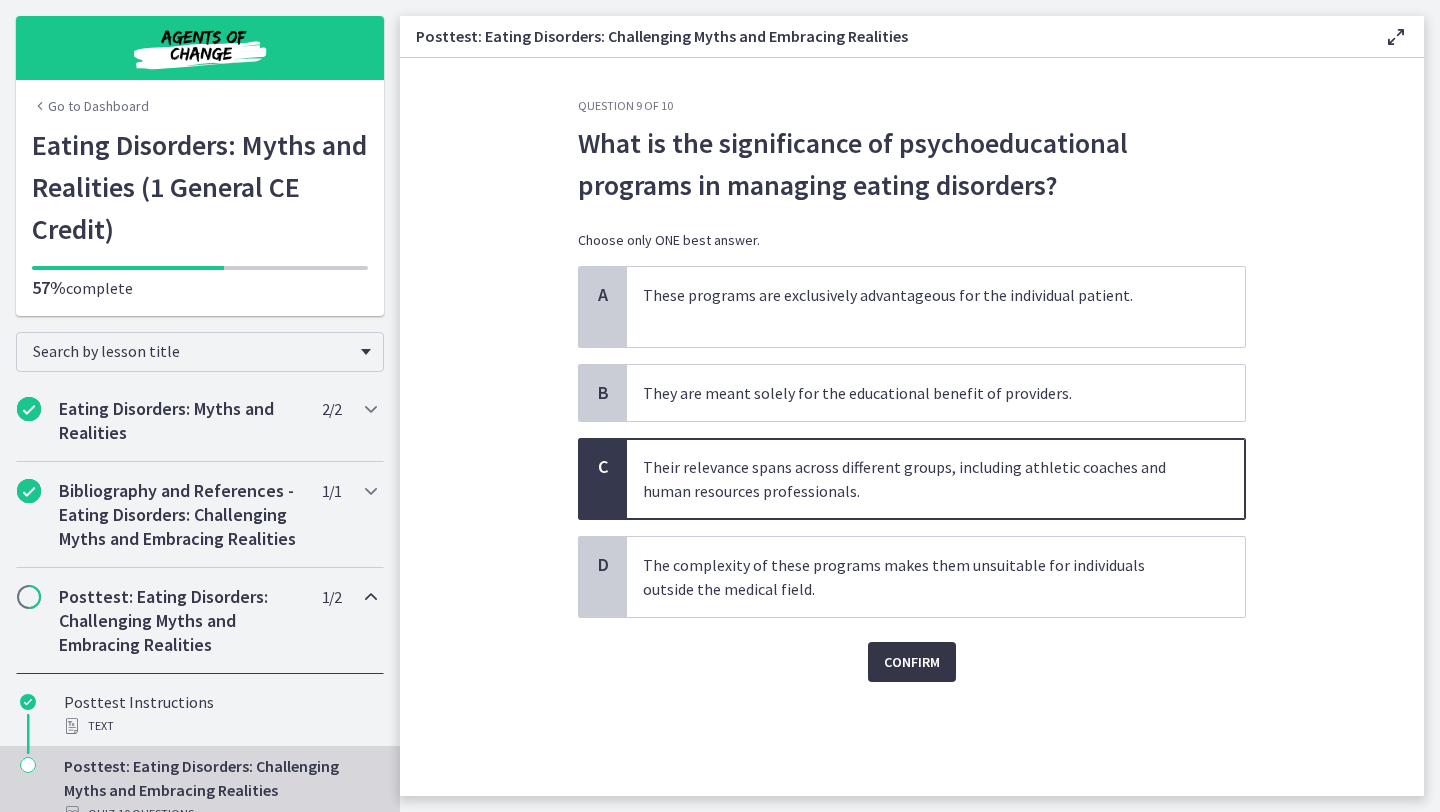click on "Confirm" at bounding box center (912, 662) 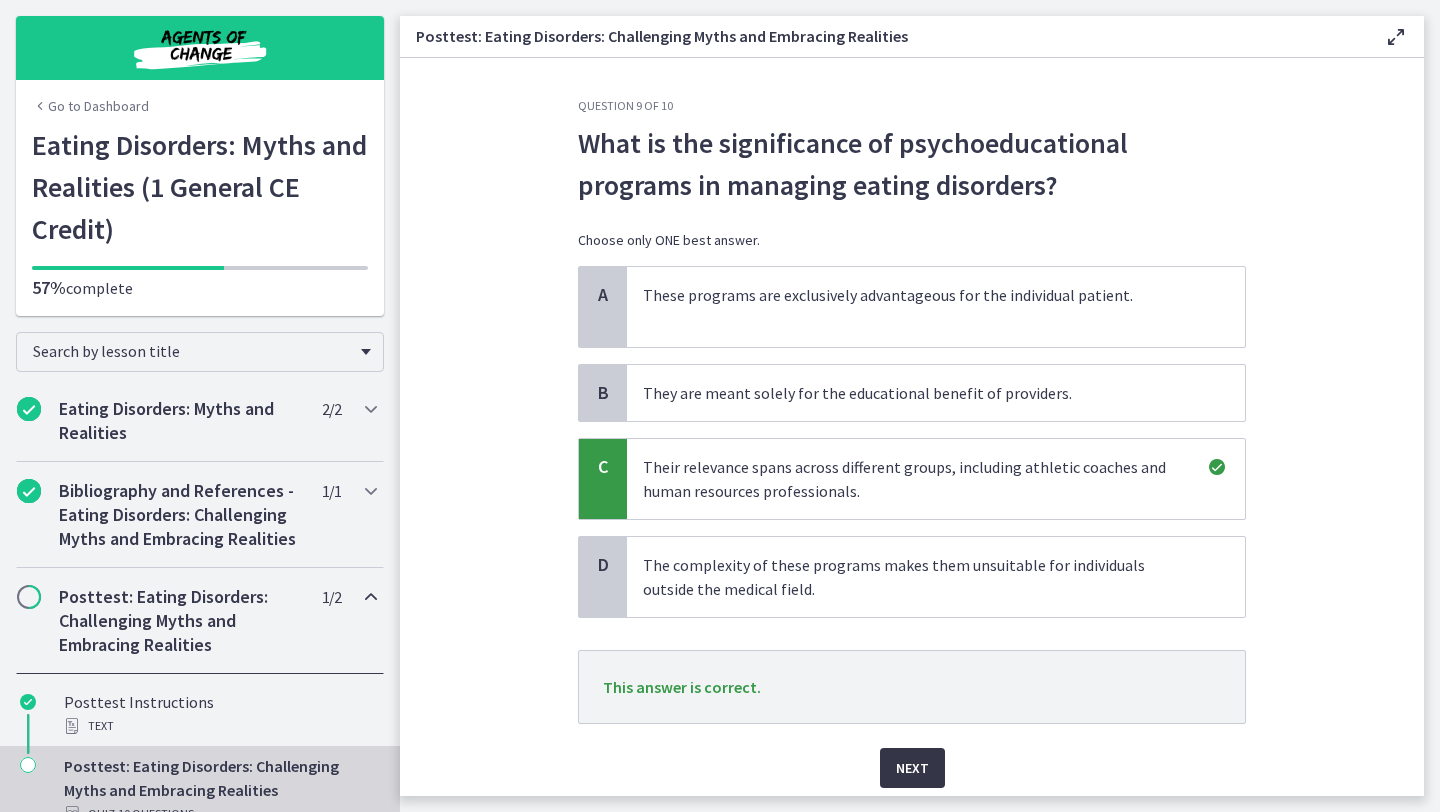 click on "Next" at bounding box center [912, 768] 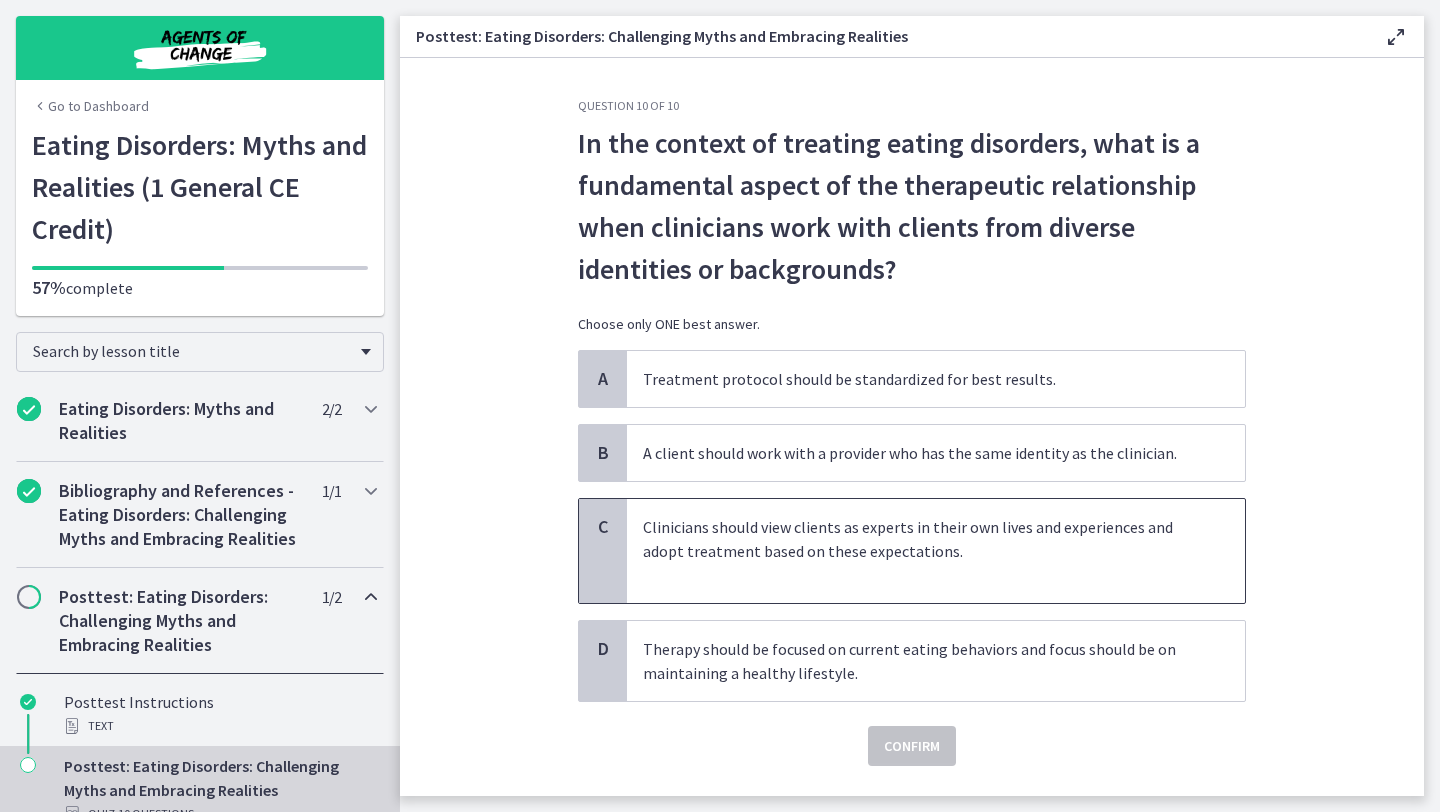 click at bounding box center [916, 575] 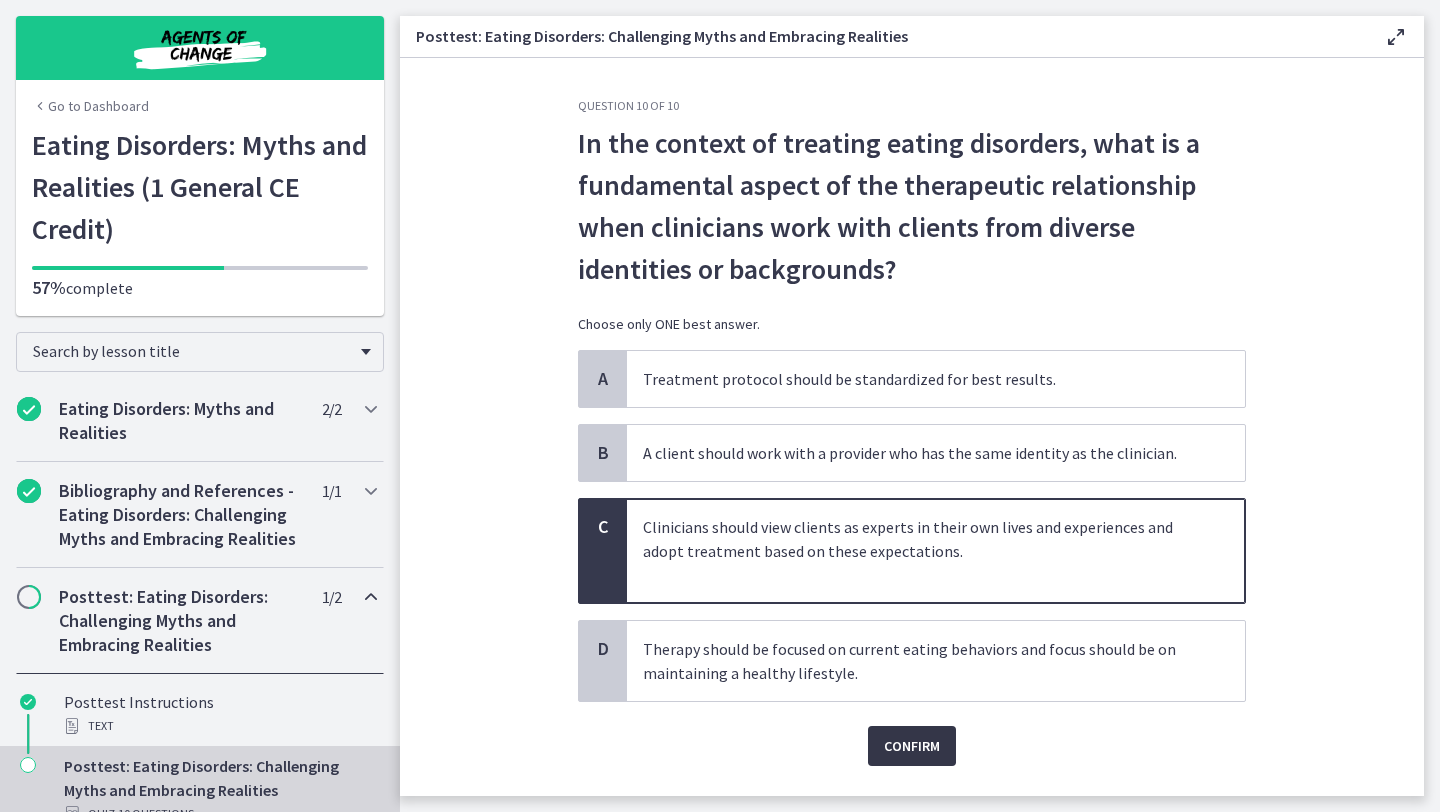 click on "Confirm" at bounding box center (912, 746) 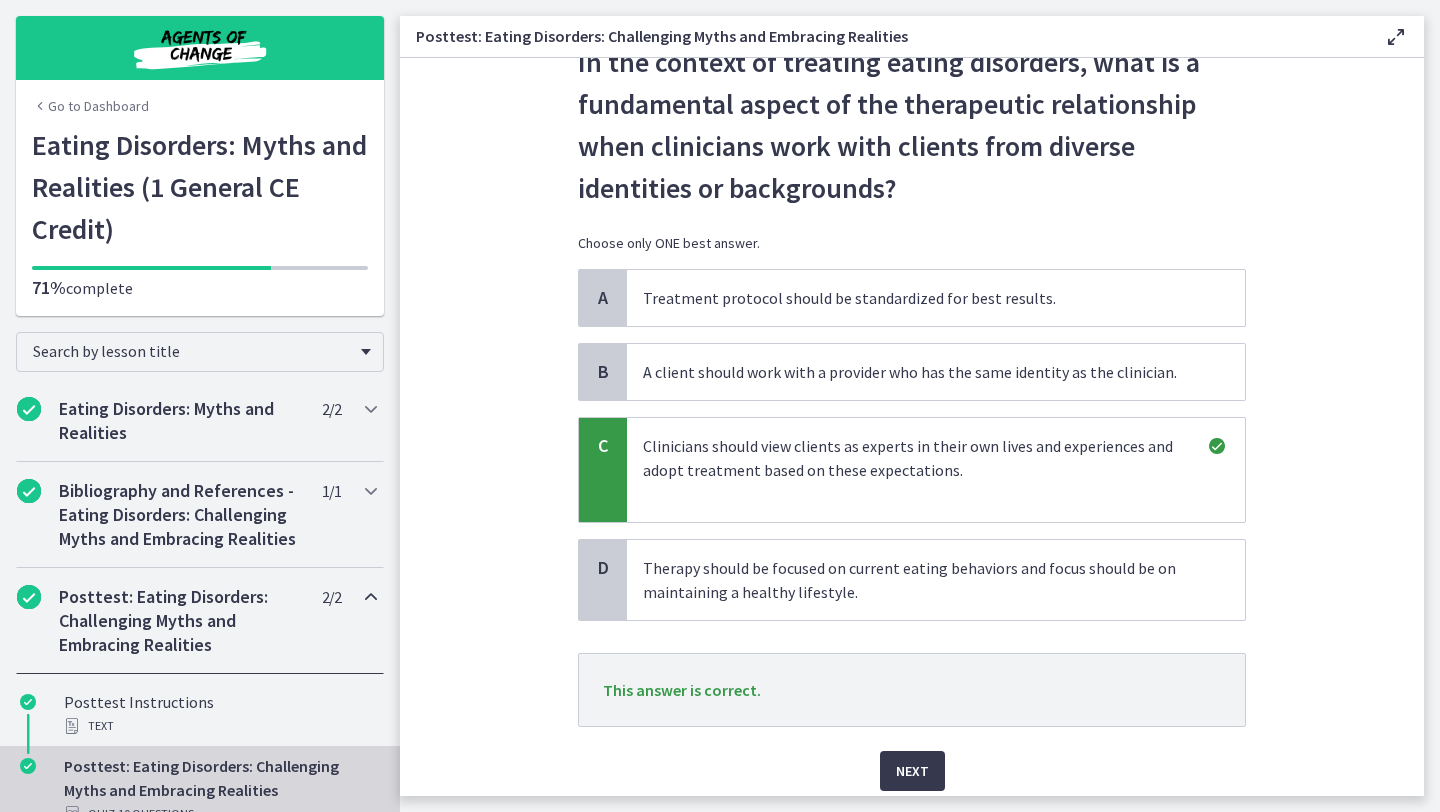 scroll, scrollTop: 107, scrollLeft: 0, axis: vertical 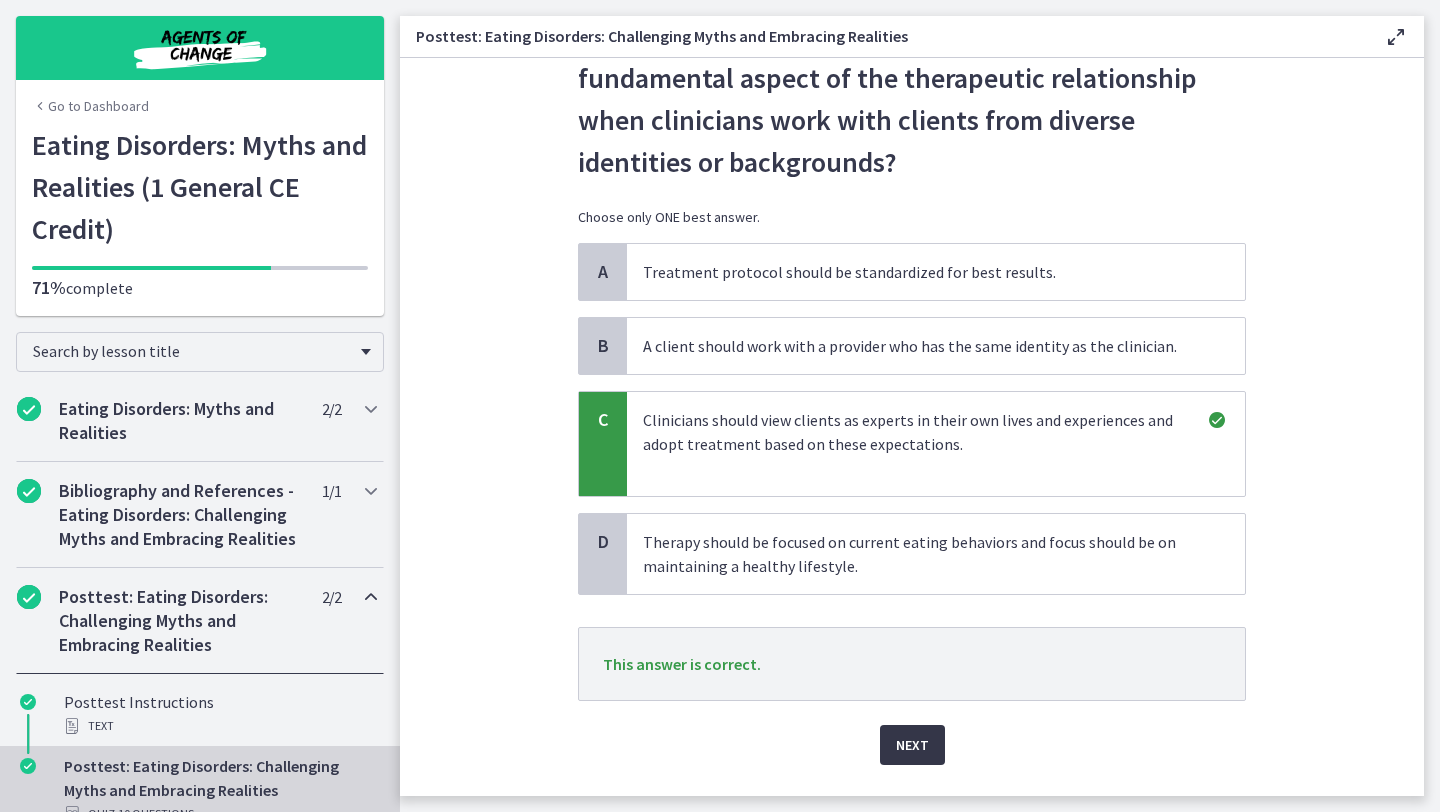 click on "Next" at bounding box center (912, 745) 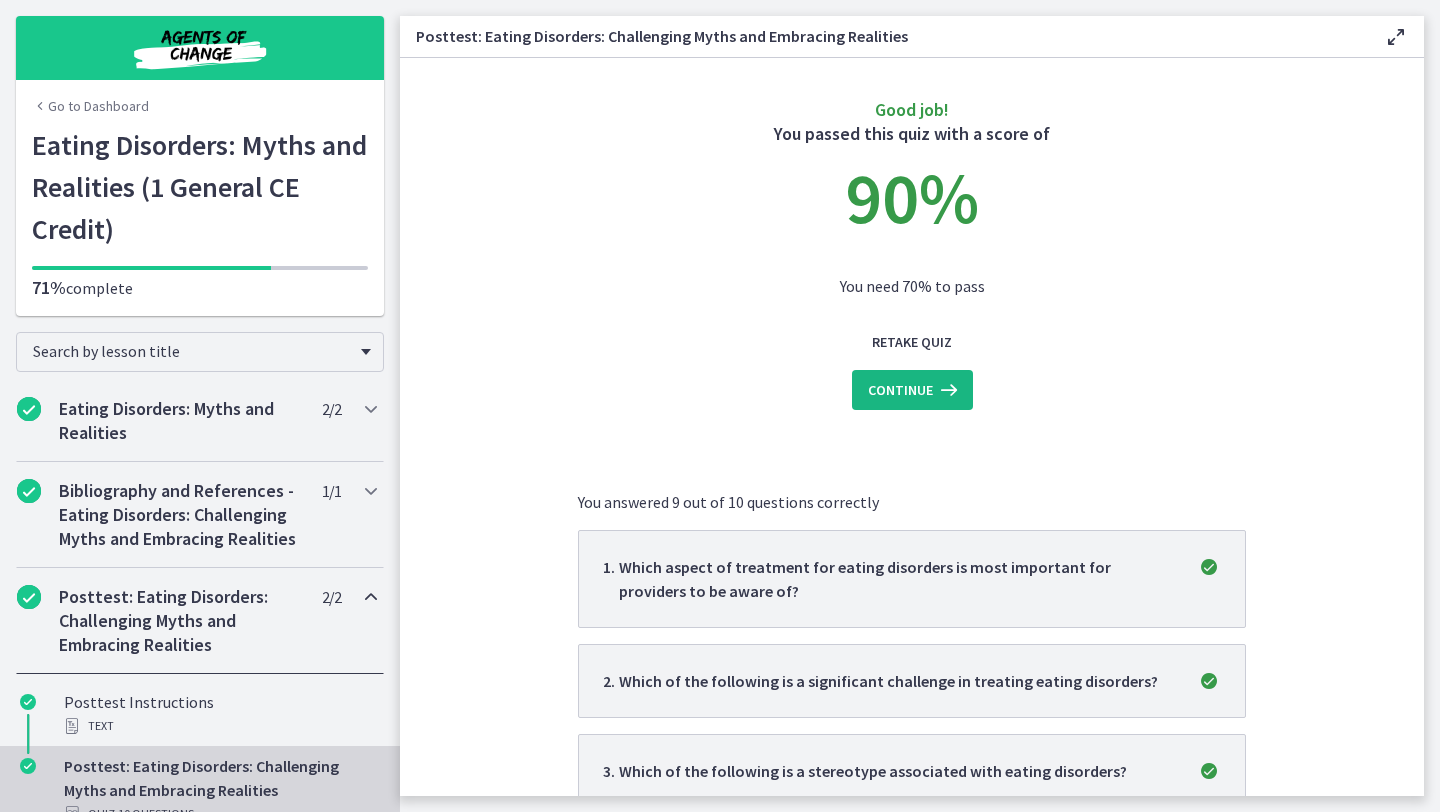 click on "Continue" at bounding box center [900, 390] 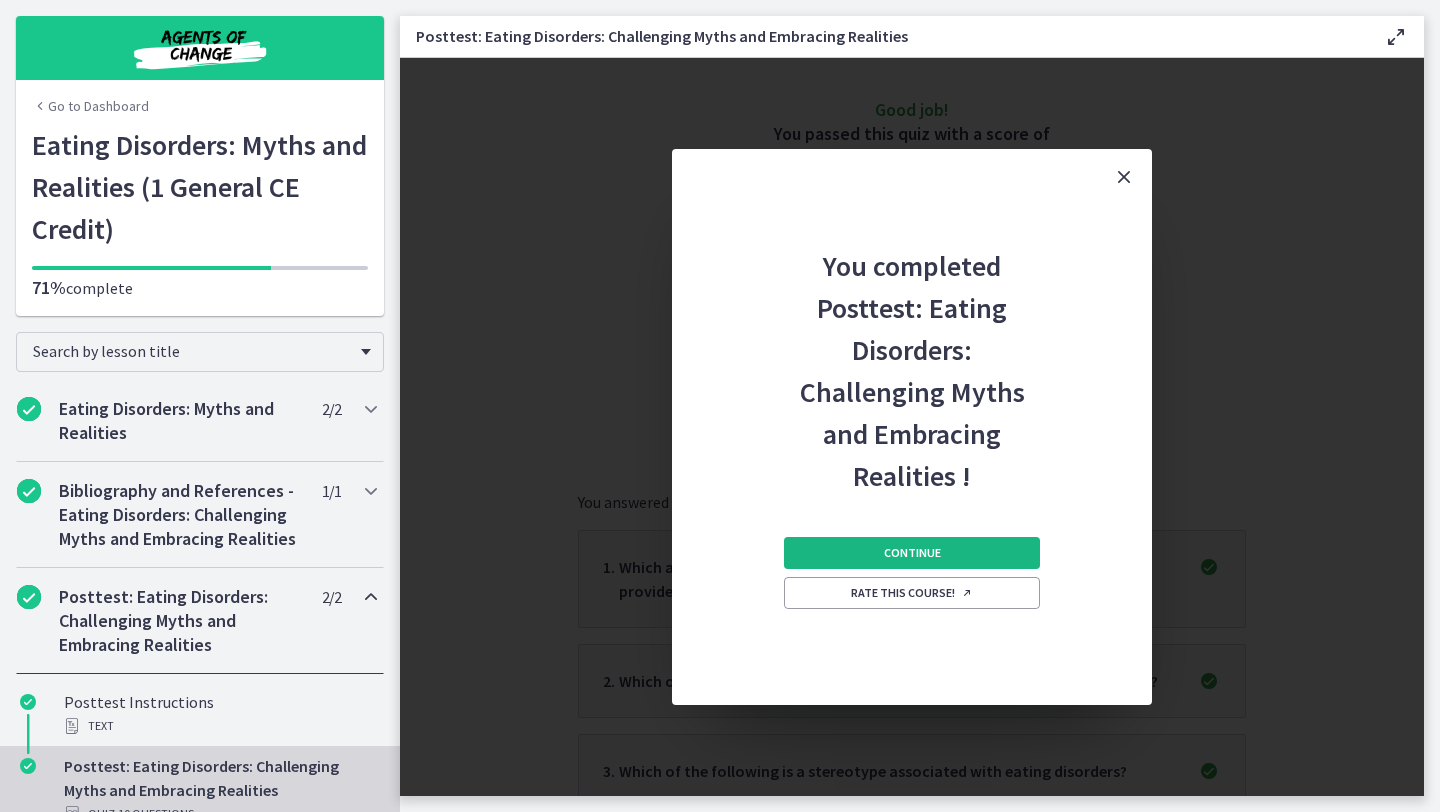 click on "Continue" at bounding box center (912, 553) 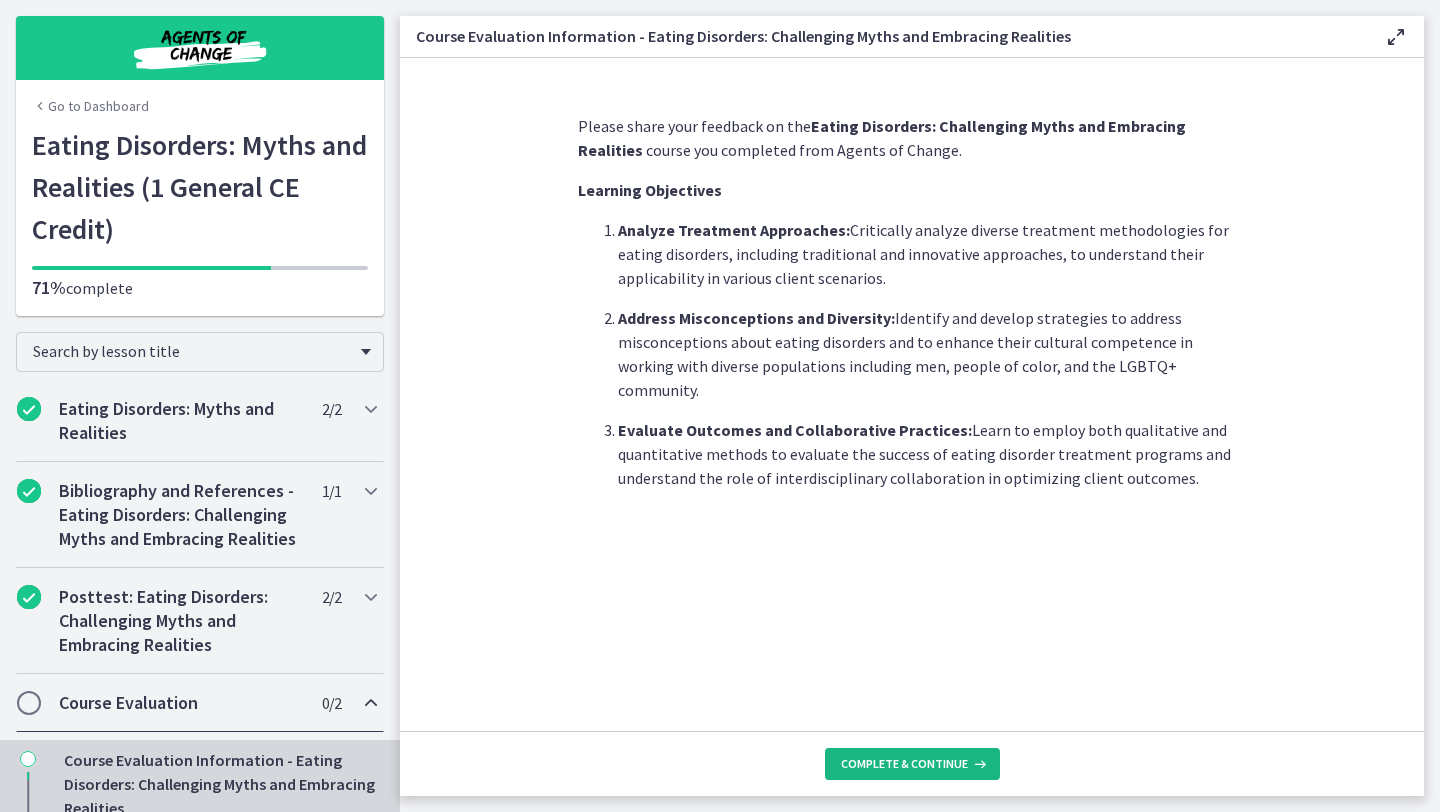 click on "Complete & continue" at bounding box center [904, 764] 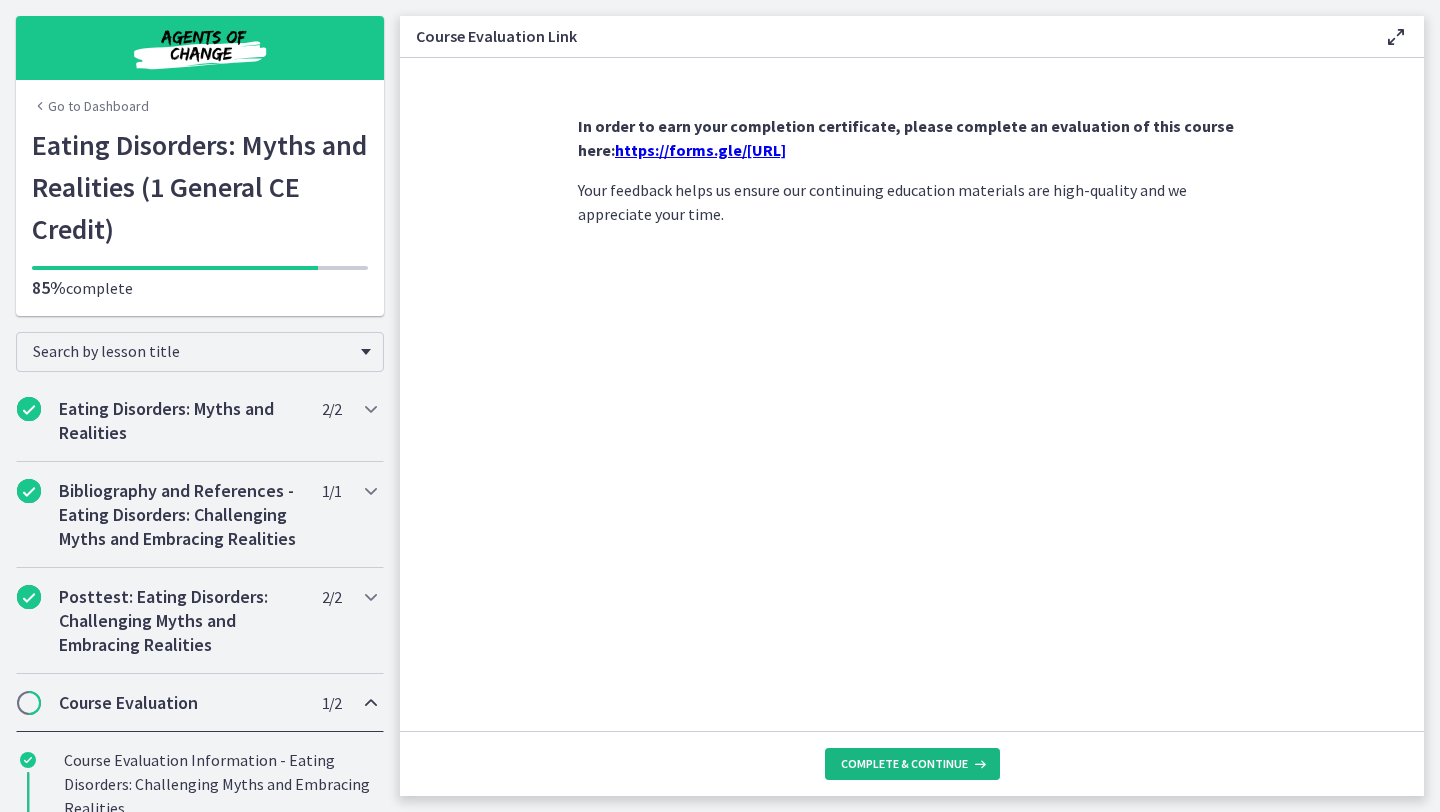click on "Complete & continue" at bounding box center [912, 764] 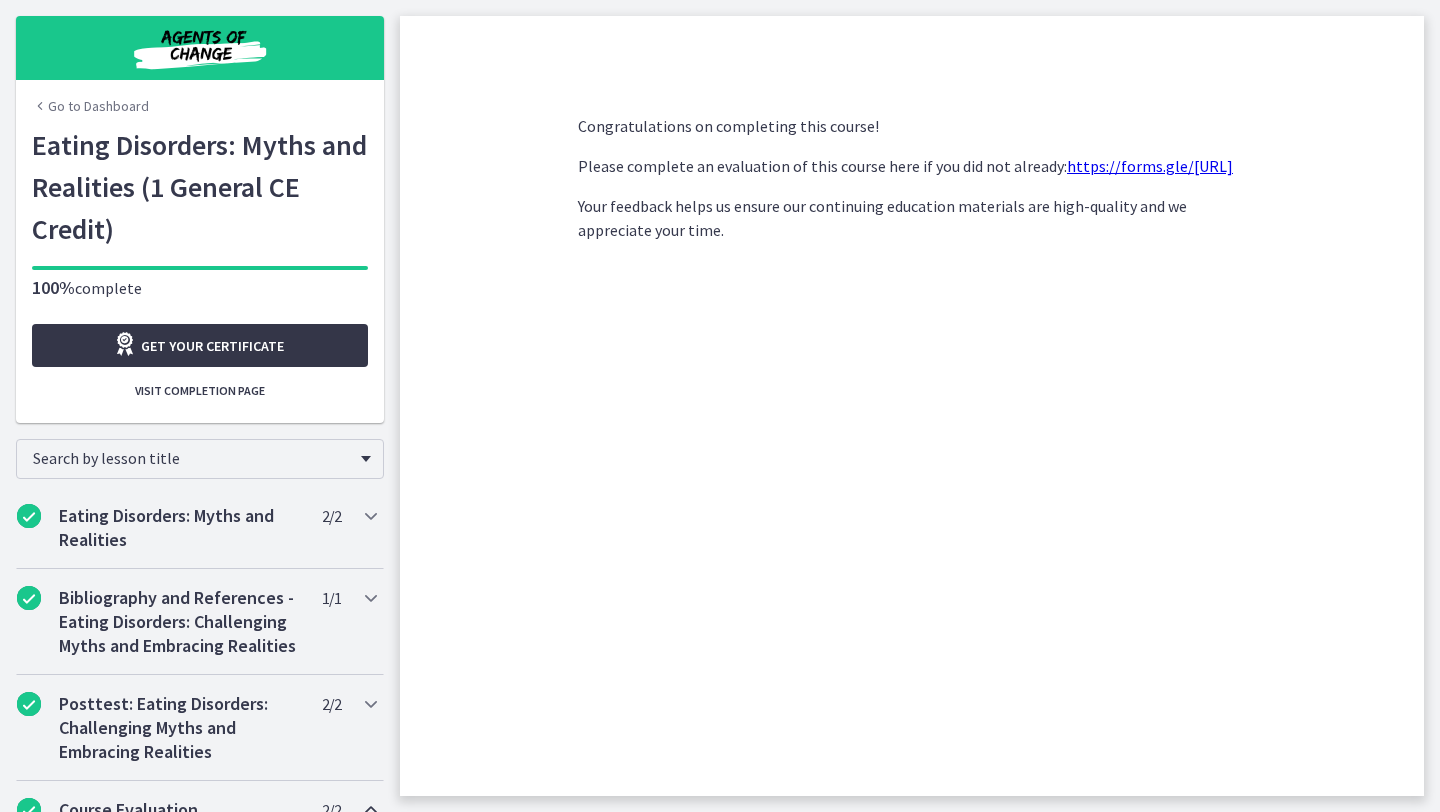 click on "Get your certificate" at bounding box center [200, 345] 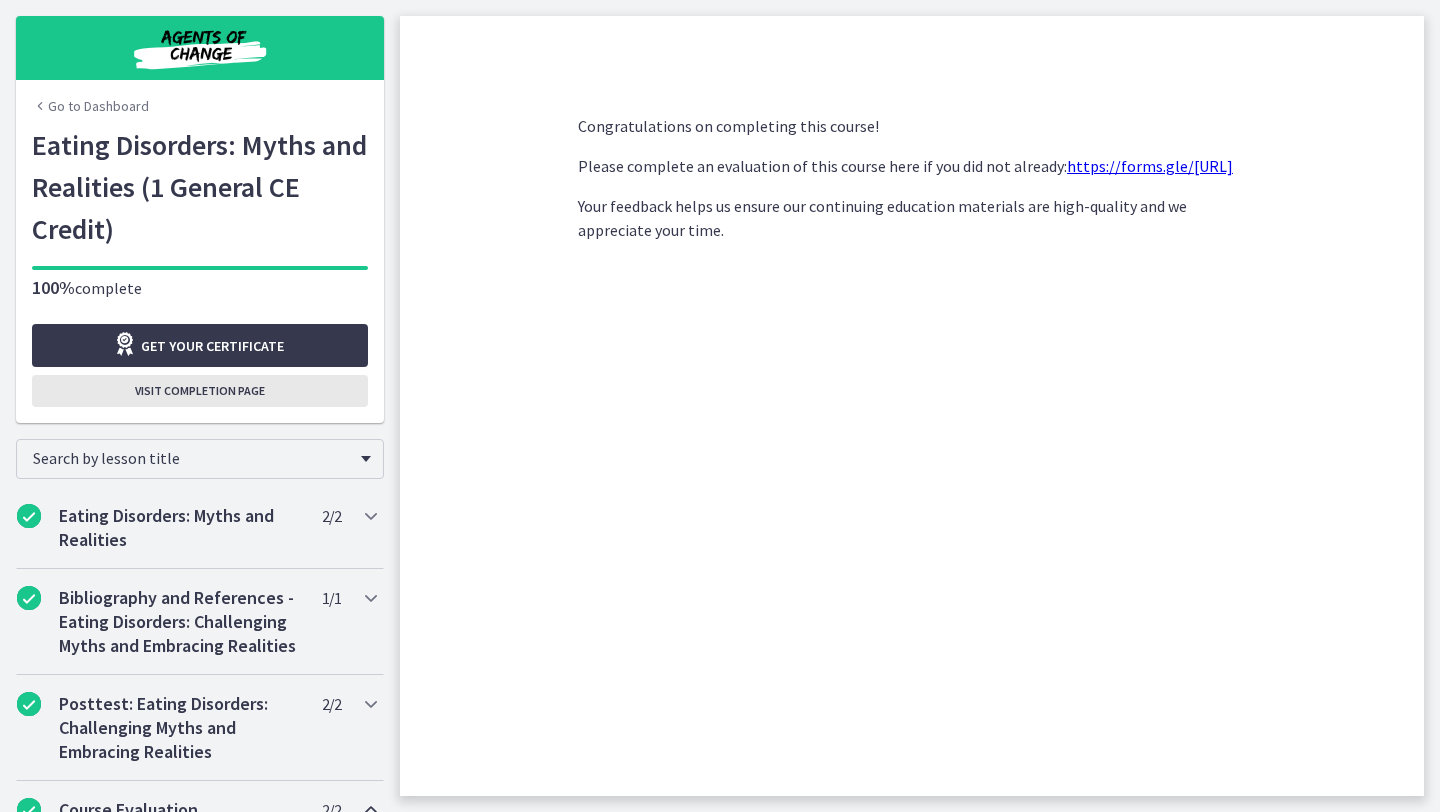 click on "Visit completion page" at bounding box center (200, 391) 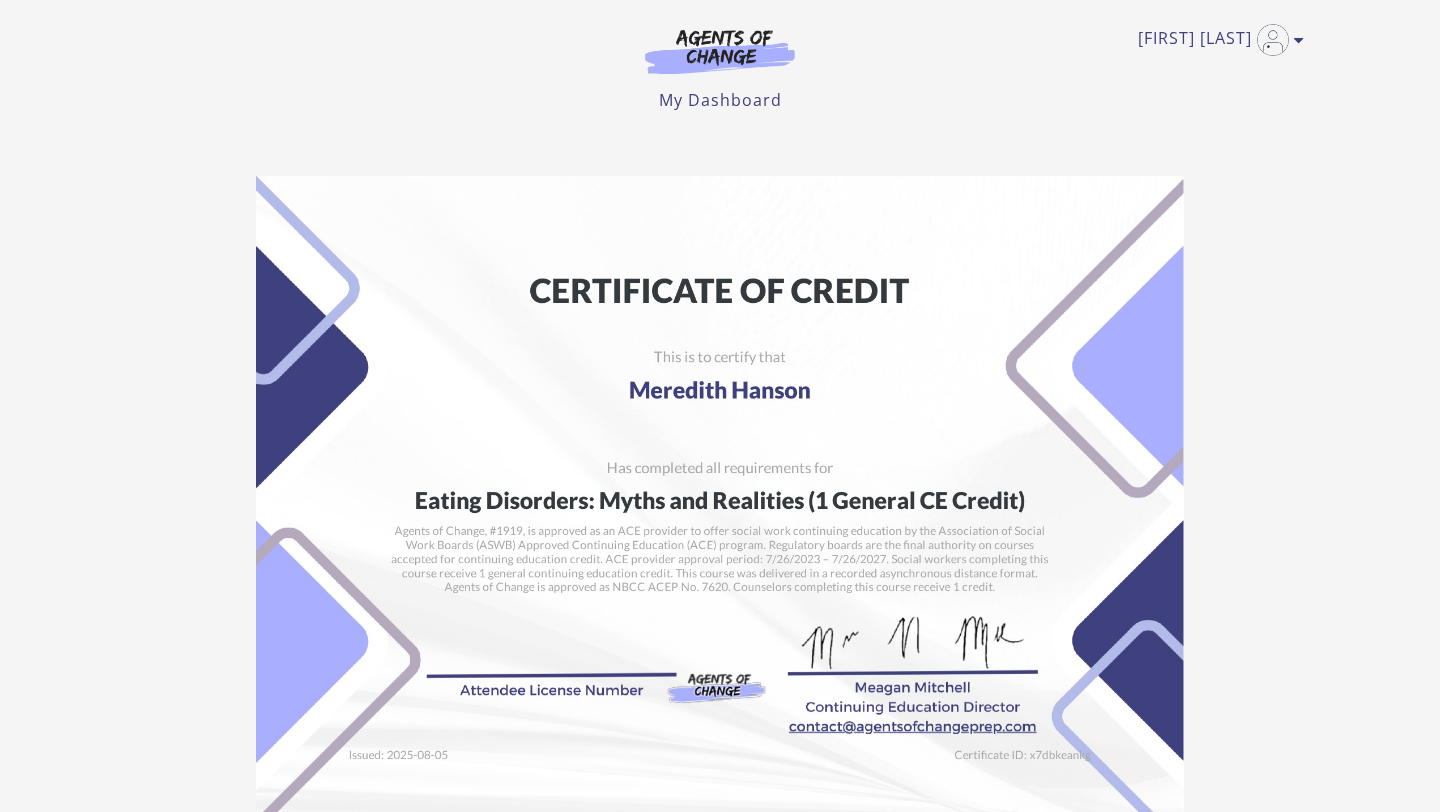 scroll, scrollTop: 0, scrollLeft: 0, axis: both 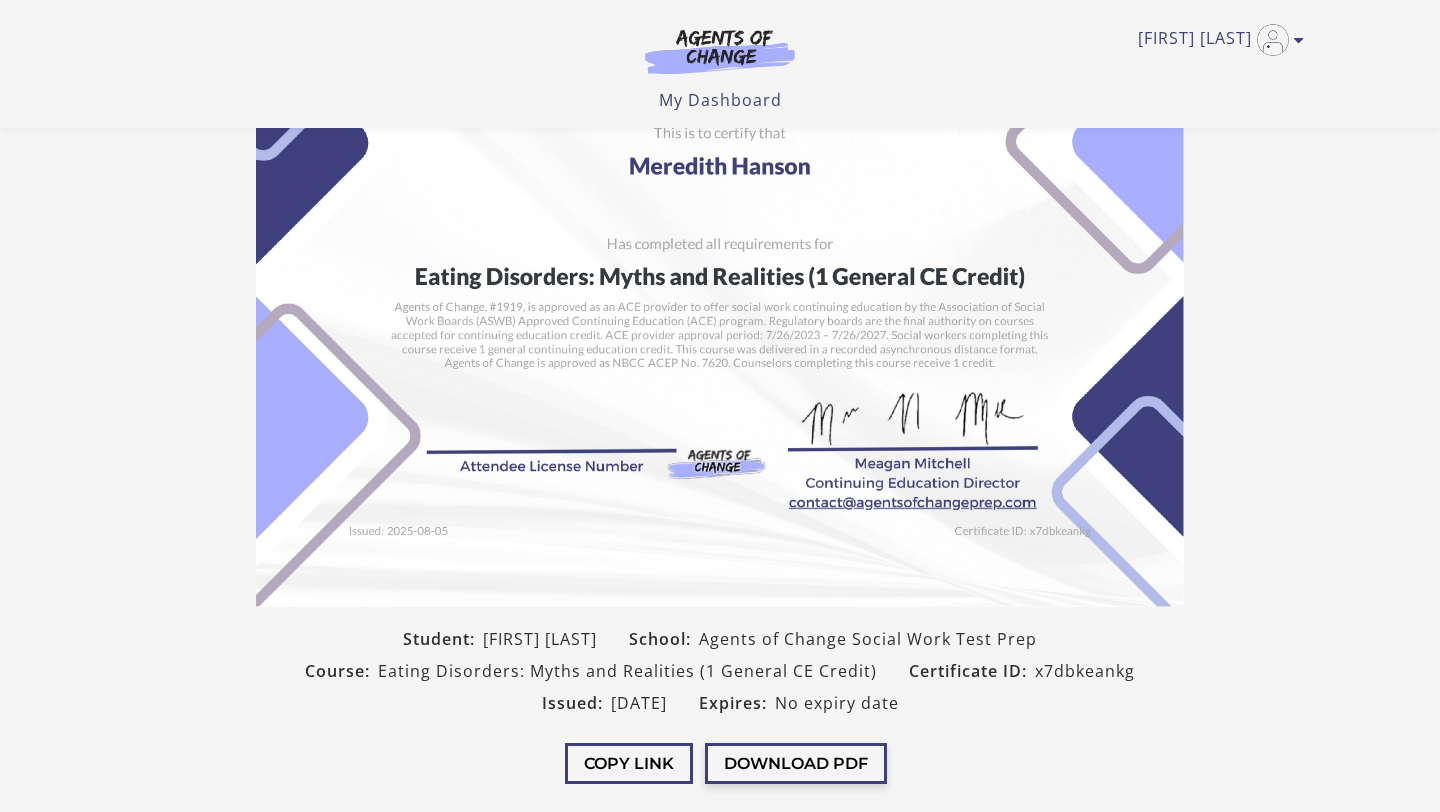 click on "Download PDF" at bounding box center [796, 763] 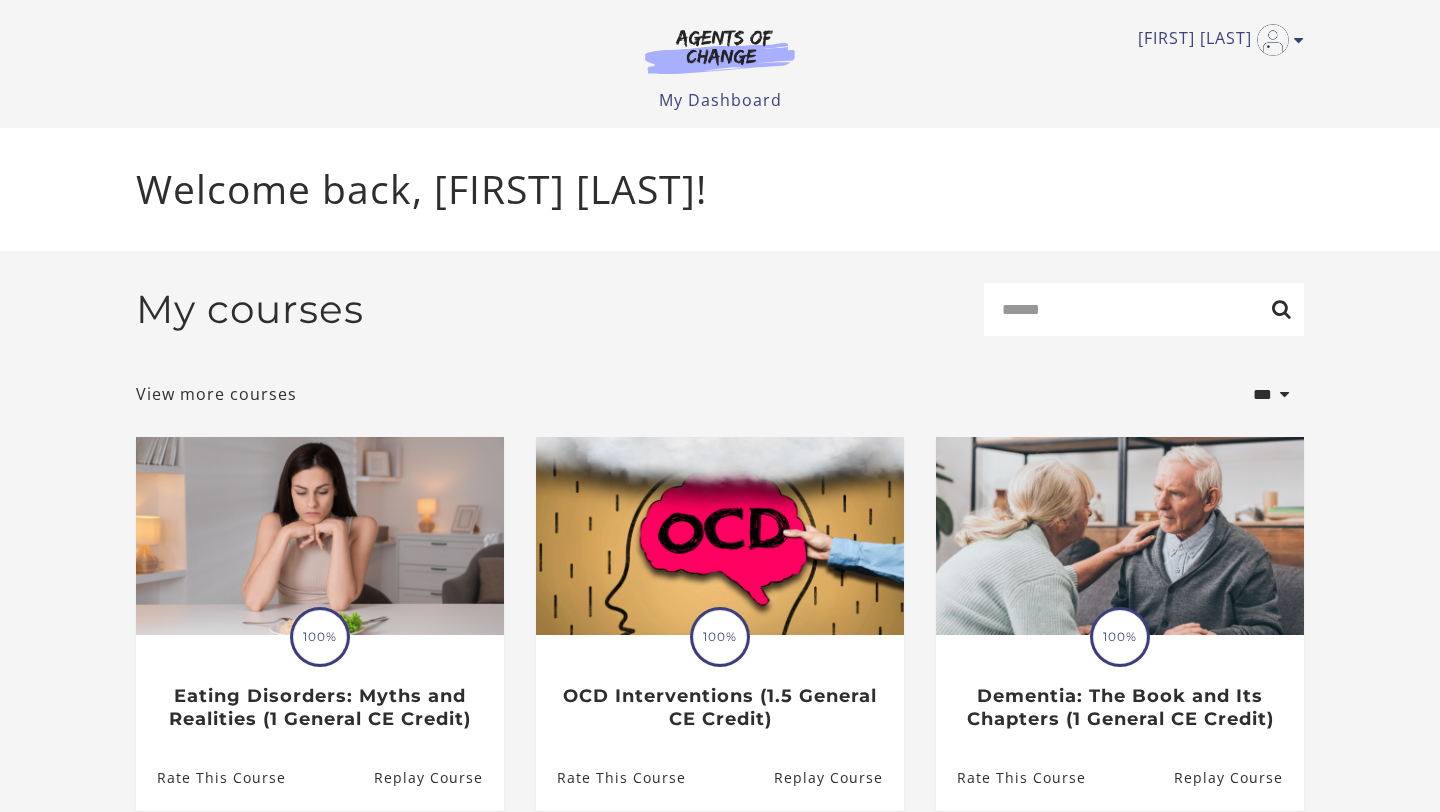scroll, scrollTop: 0, scrollLeft: 0, axis: both 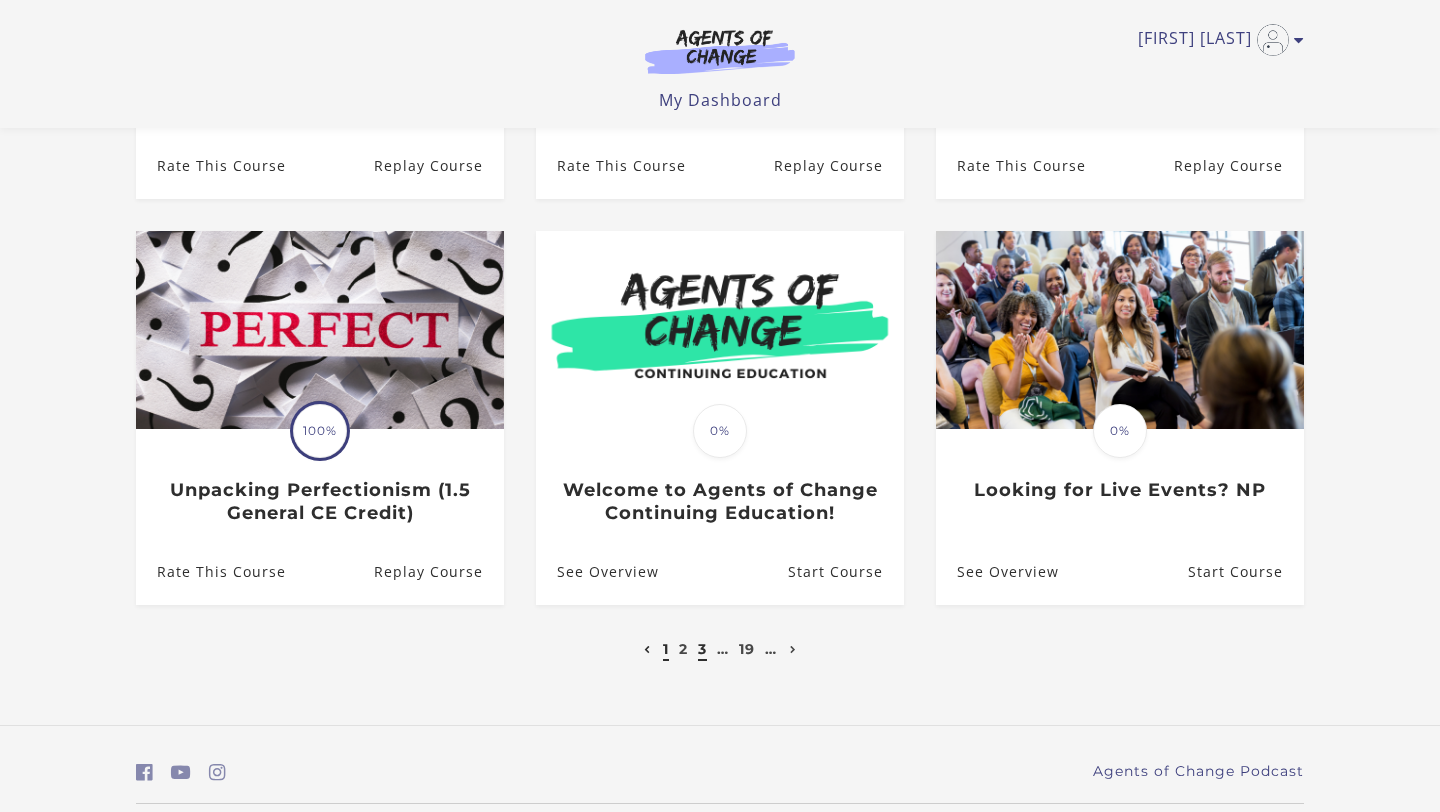 click on "3" at bounding box center [702, 649] 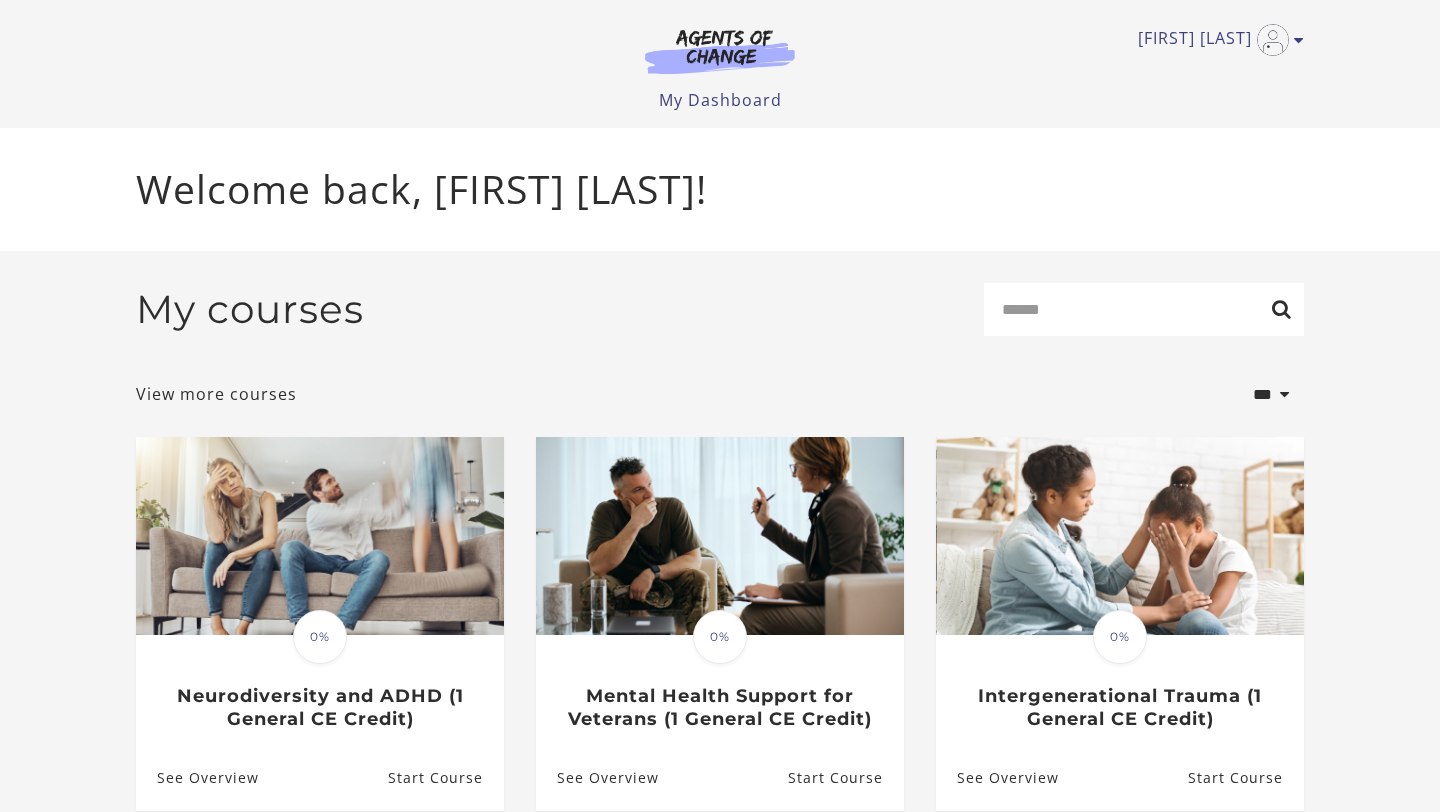 scroll, scrollTop: 0, scrollLeft: 0, axis: both 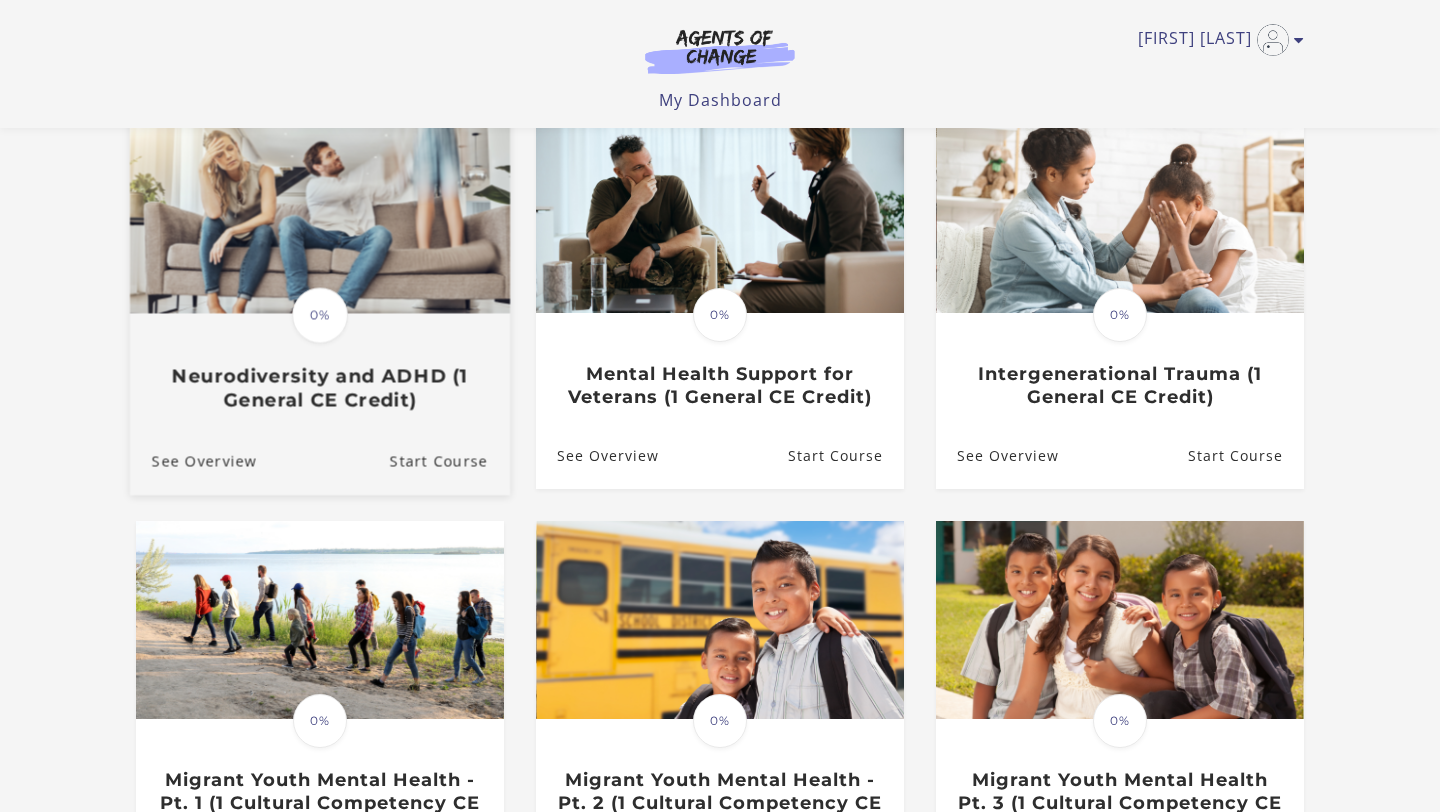 click at bounding box center [320, 211] 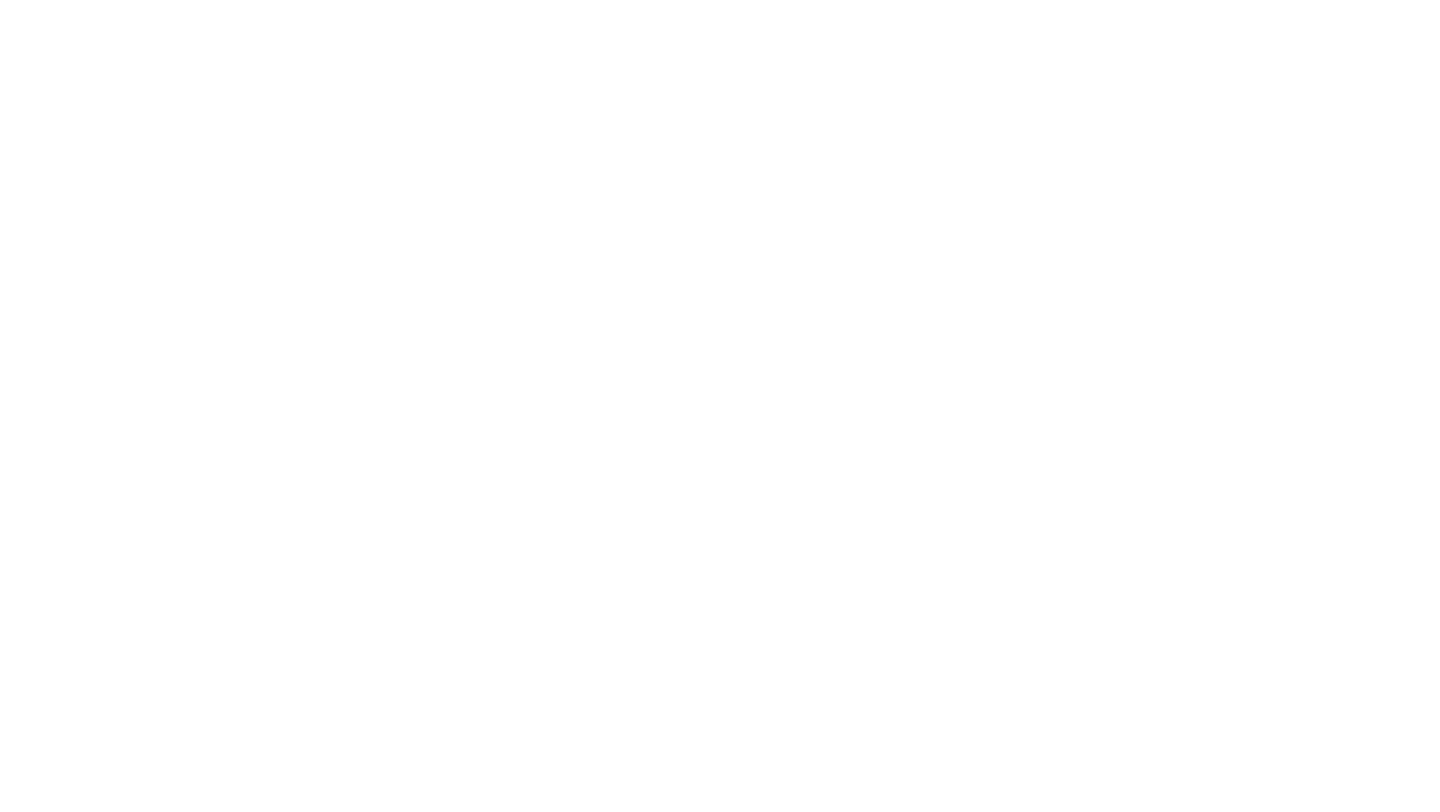 scroll, scrollTop: 0, scrollLeft: 0, axis: both 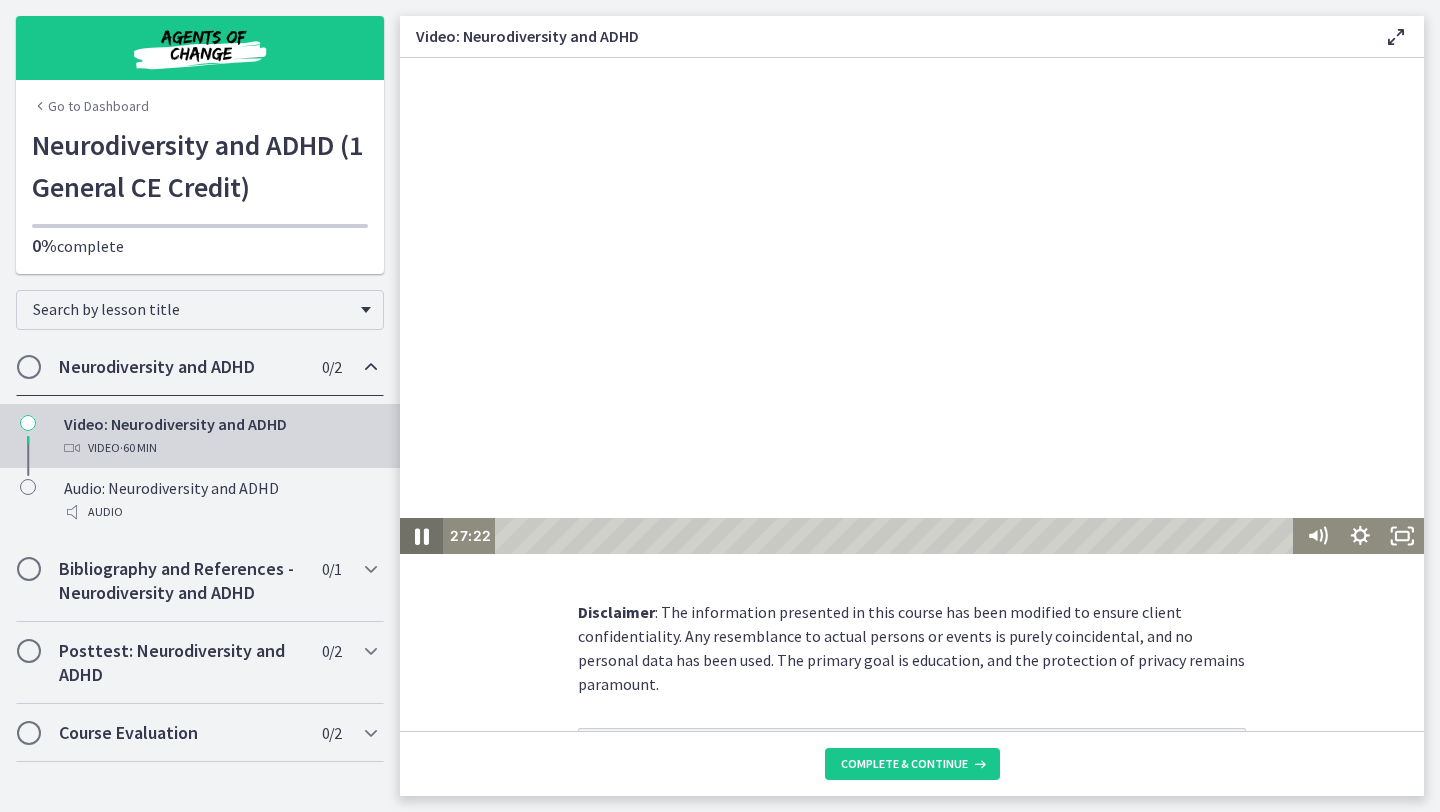 click 